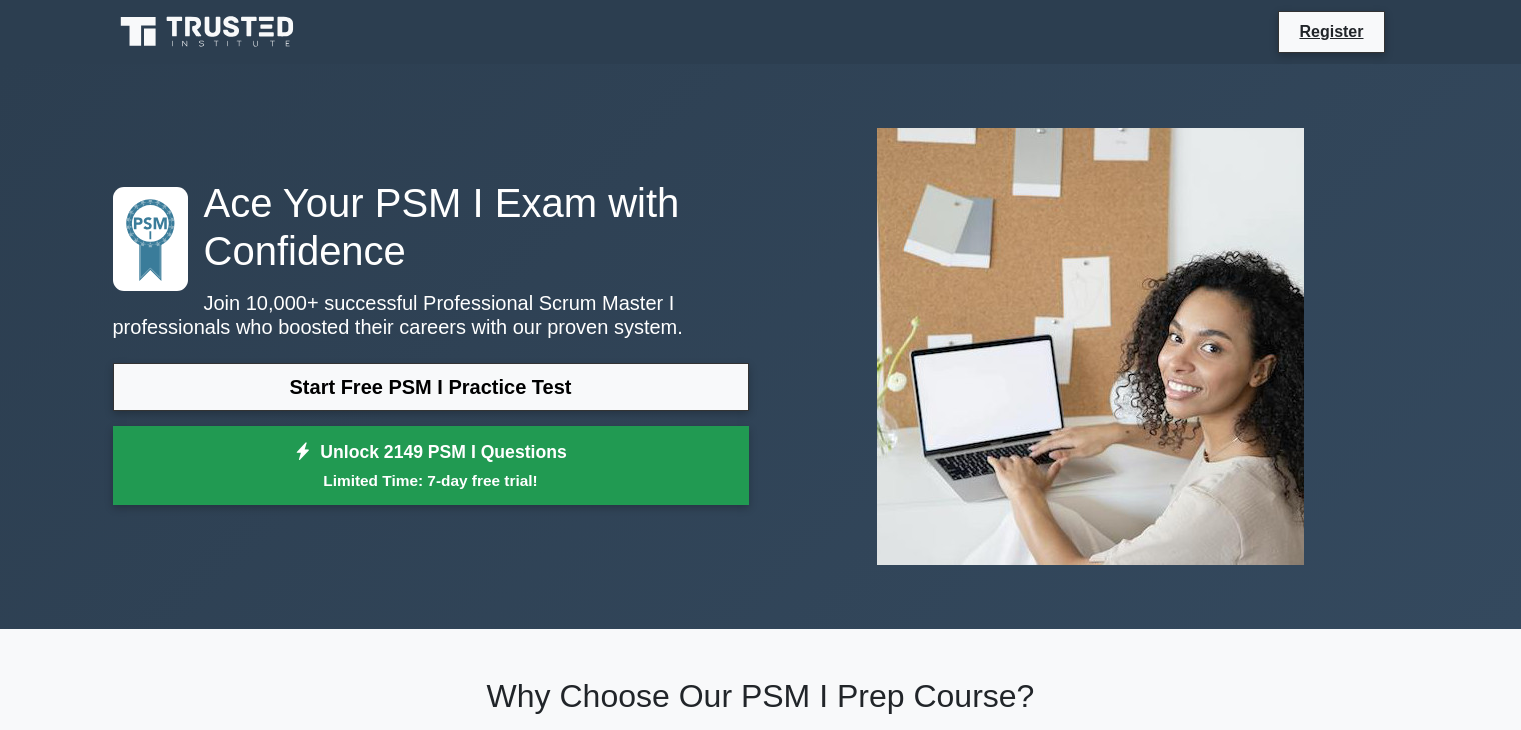 scroll, scrollTop: 0, scrollLeft: 0, axis: both 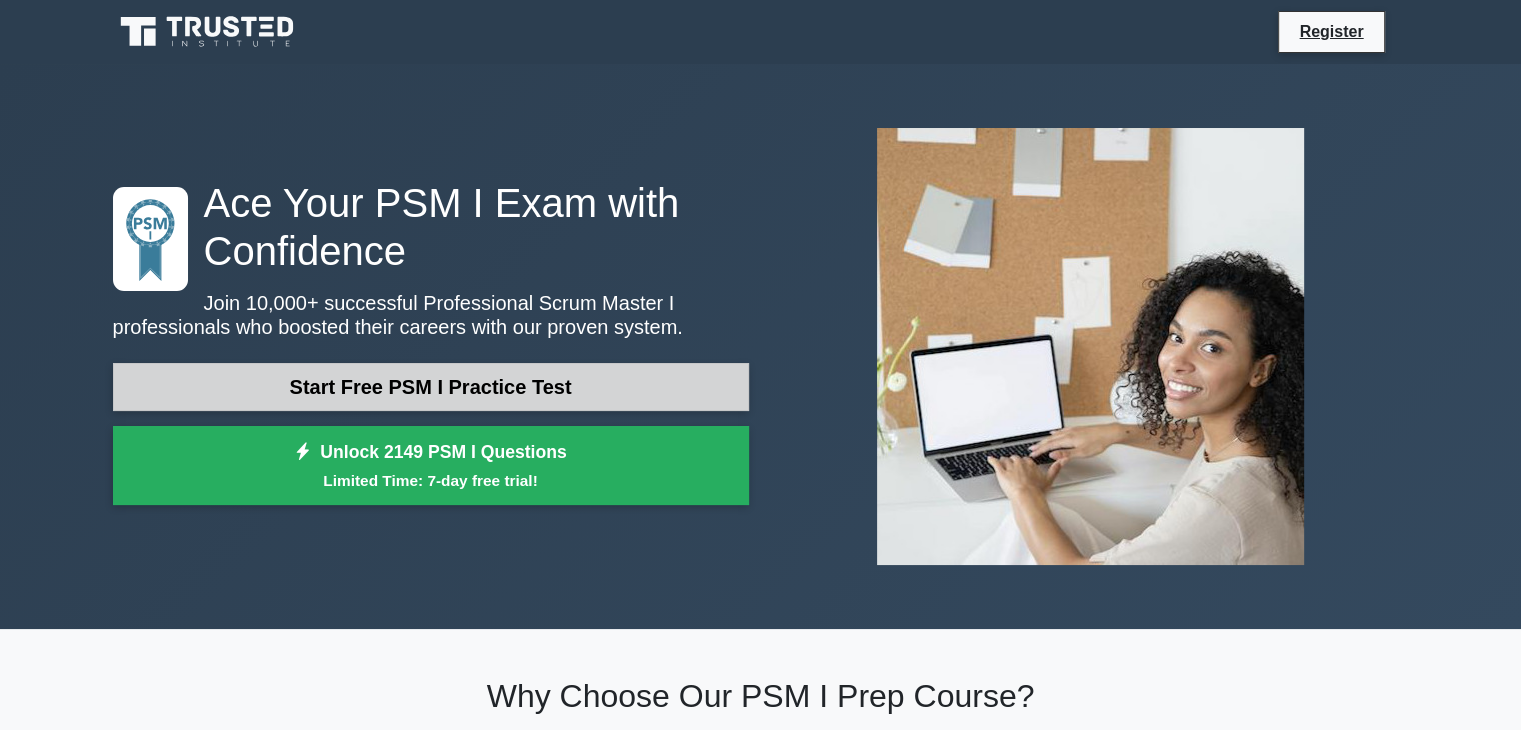 click on "Start Free PSM I Practice Test" at bounding box center (431, 387) 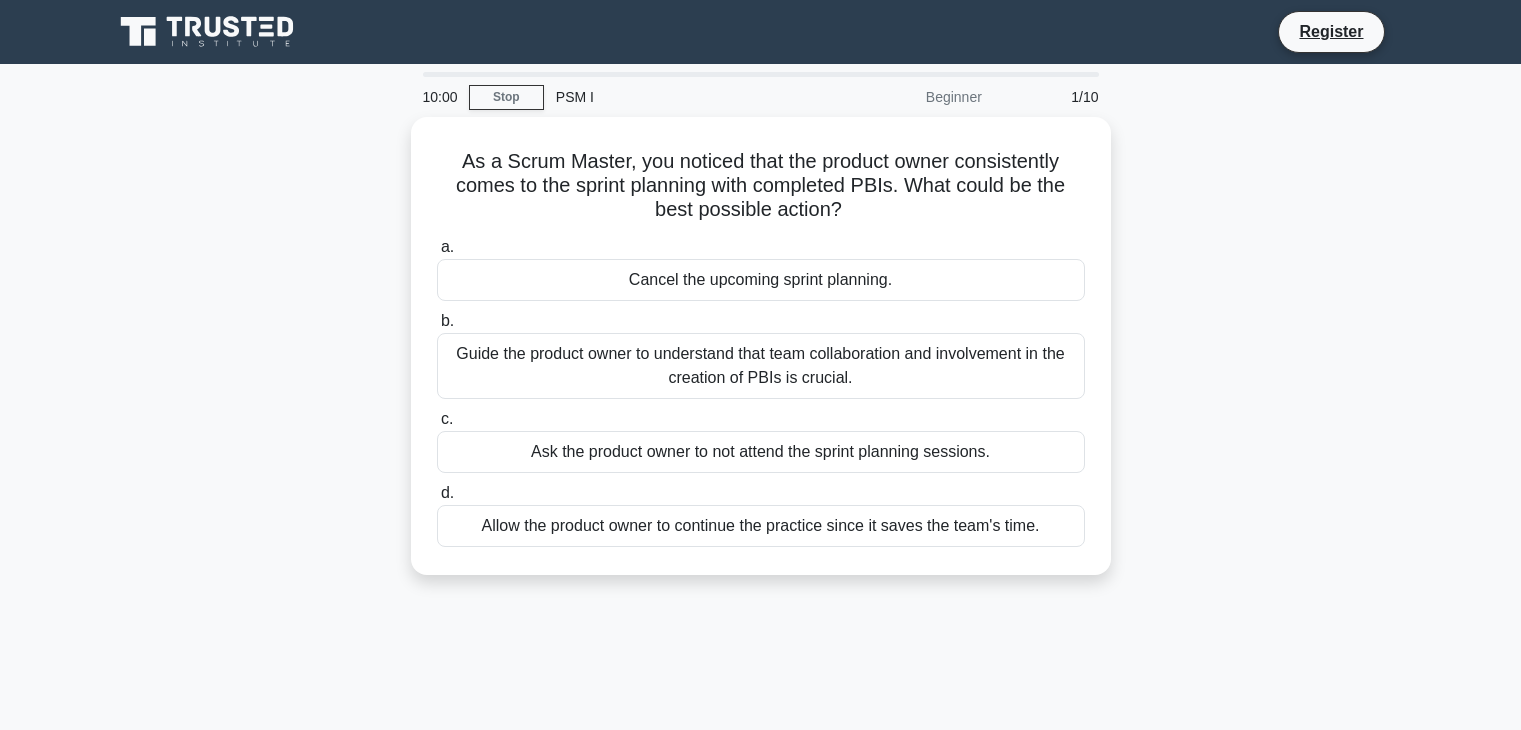 scroll, scrollTop: 0, scrollLeft: 0, axis: both 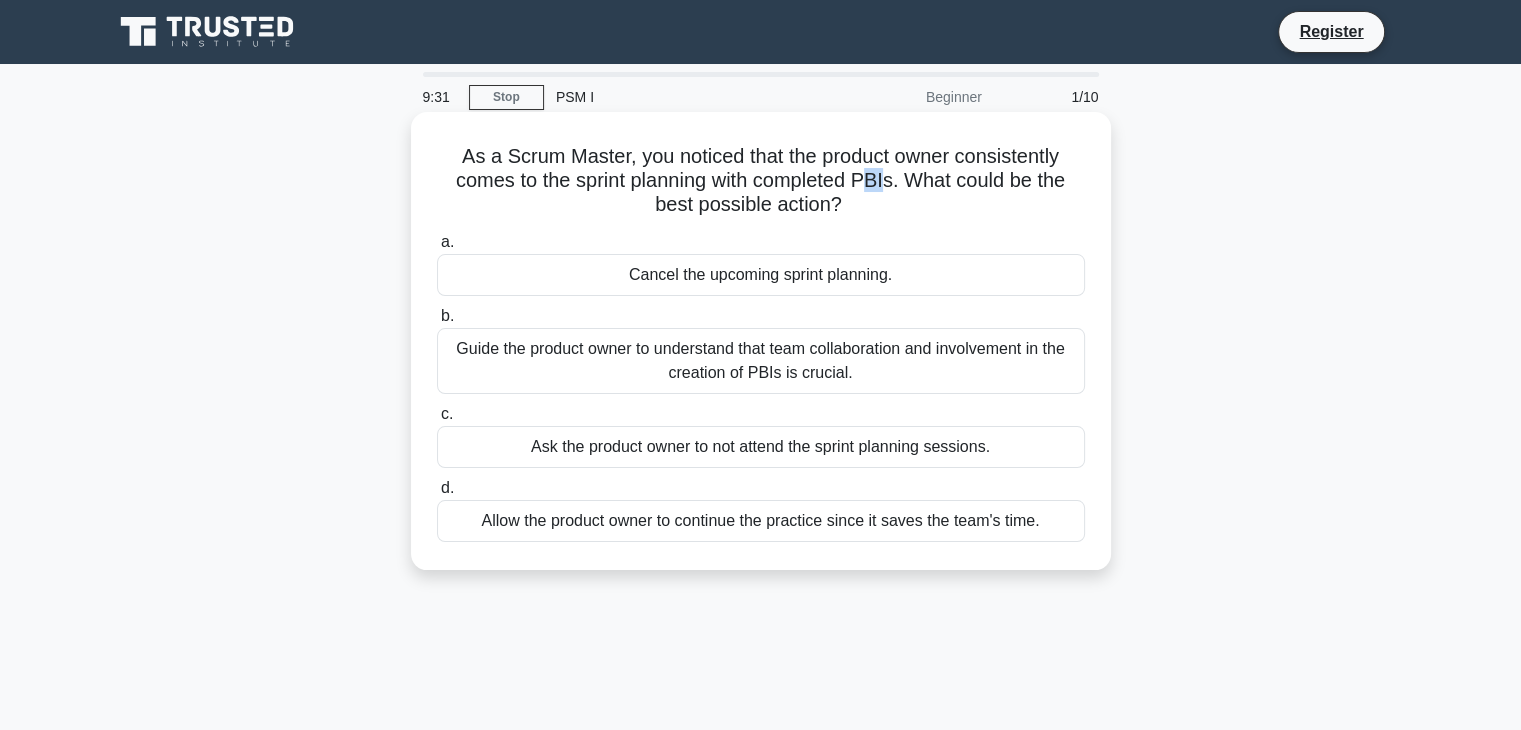 drag, startPoint x: 887, startPoint y: 176, endPoint x: 868, endPoint y: 177, distance: 19.026299 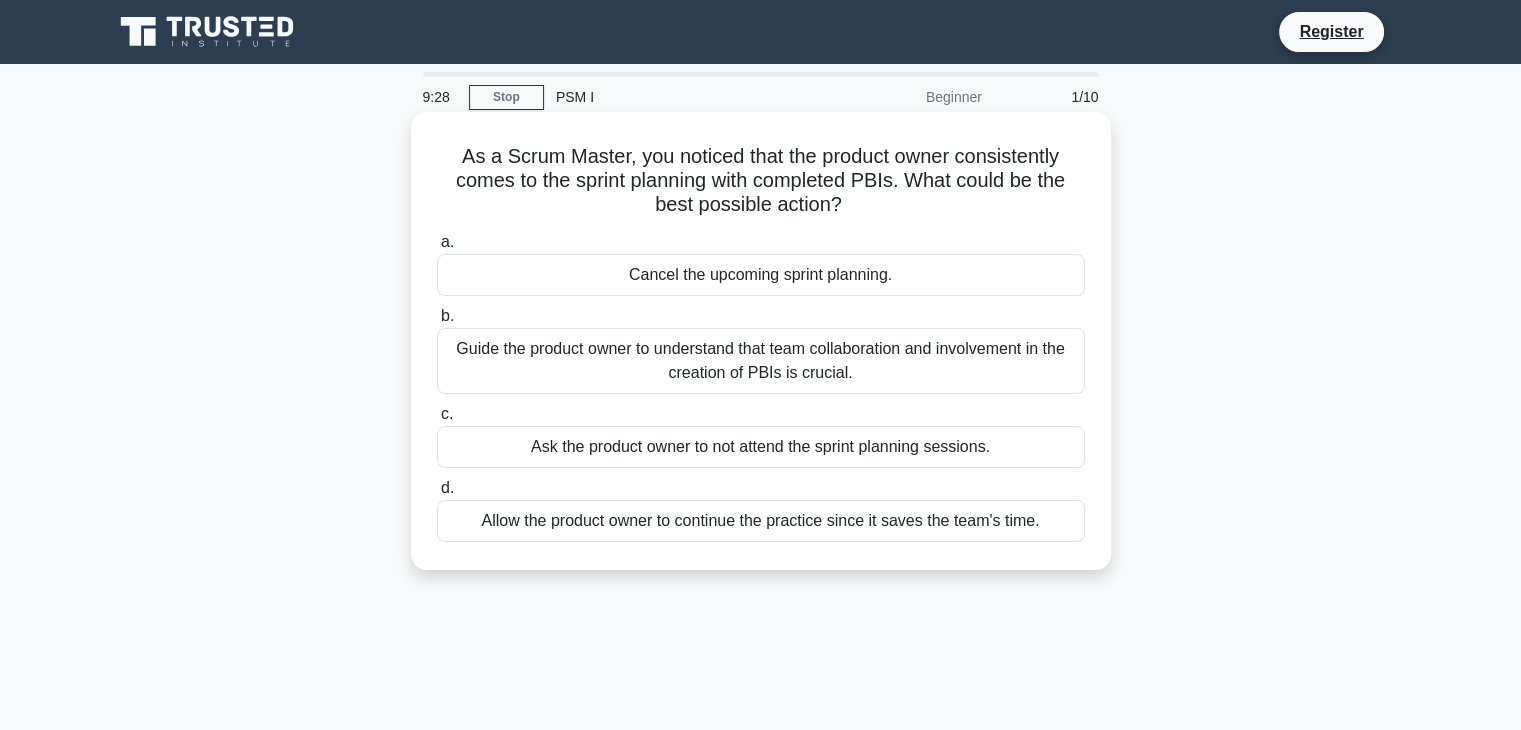 click on "As a Scrum Master, you noticed that the product owner consistently comes to the sprint planning with completed PBIs. What could be the best possible action?
.spinner_0XTQ{transform-origin:center;animation:spinner_y6GP .75s linear infinite}@keyframes spinner_y6GP{100%{transform:rotate(360deg)}}" at bounding box center [761, 181] 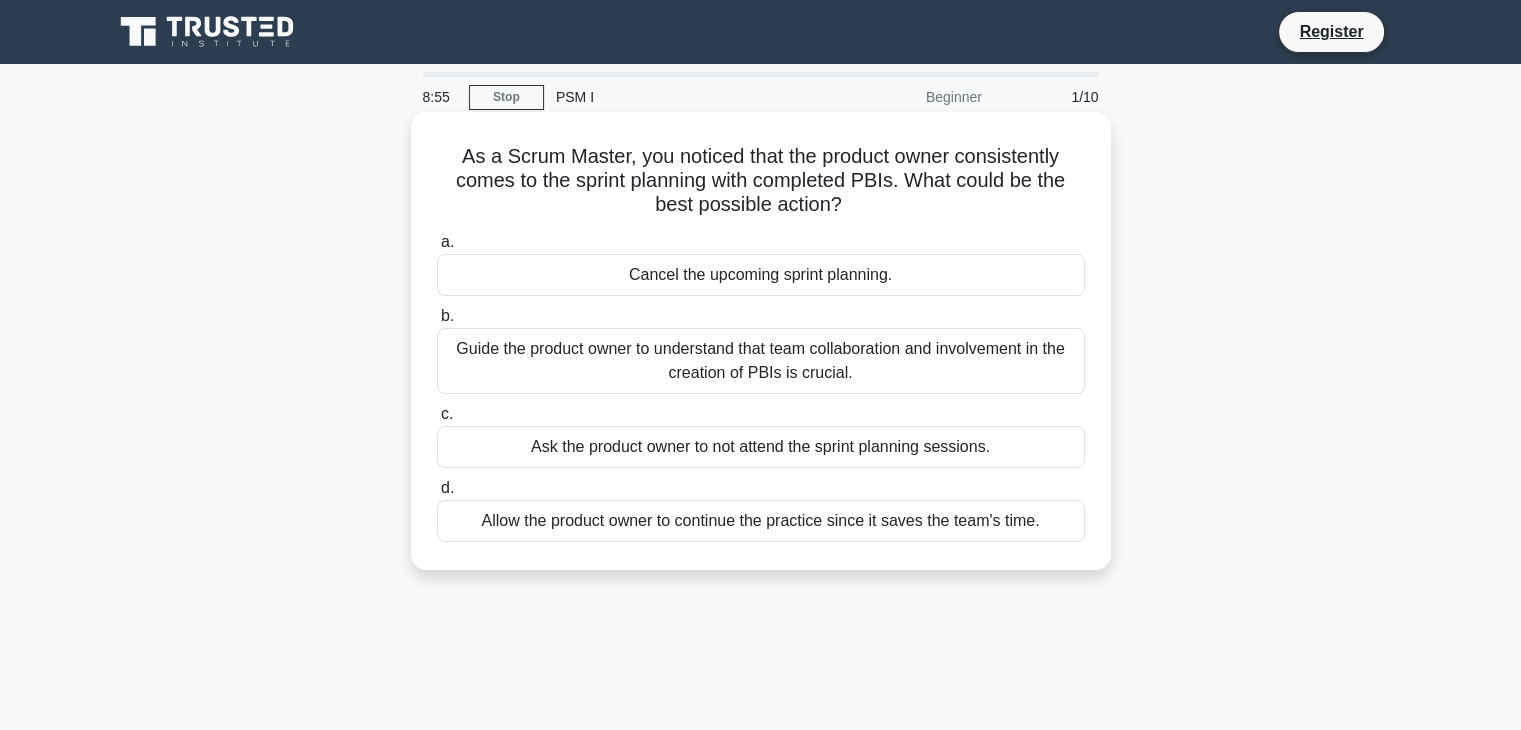 click on "Guide the product owner to understand that team collaboration and involvement in the creation of PBIs is crucial." at bounding box center (761, 361) 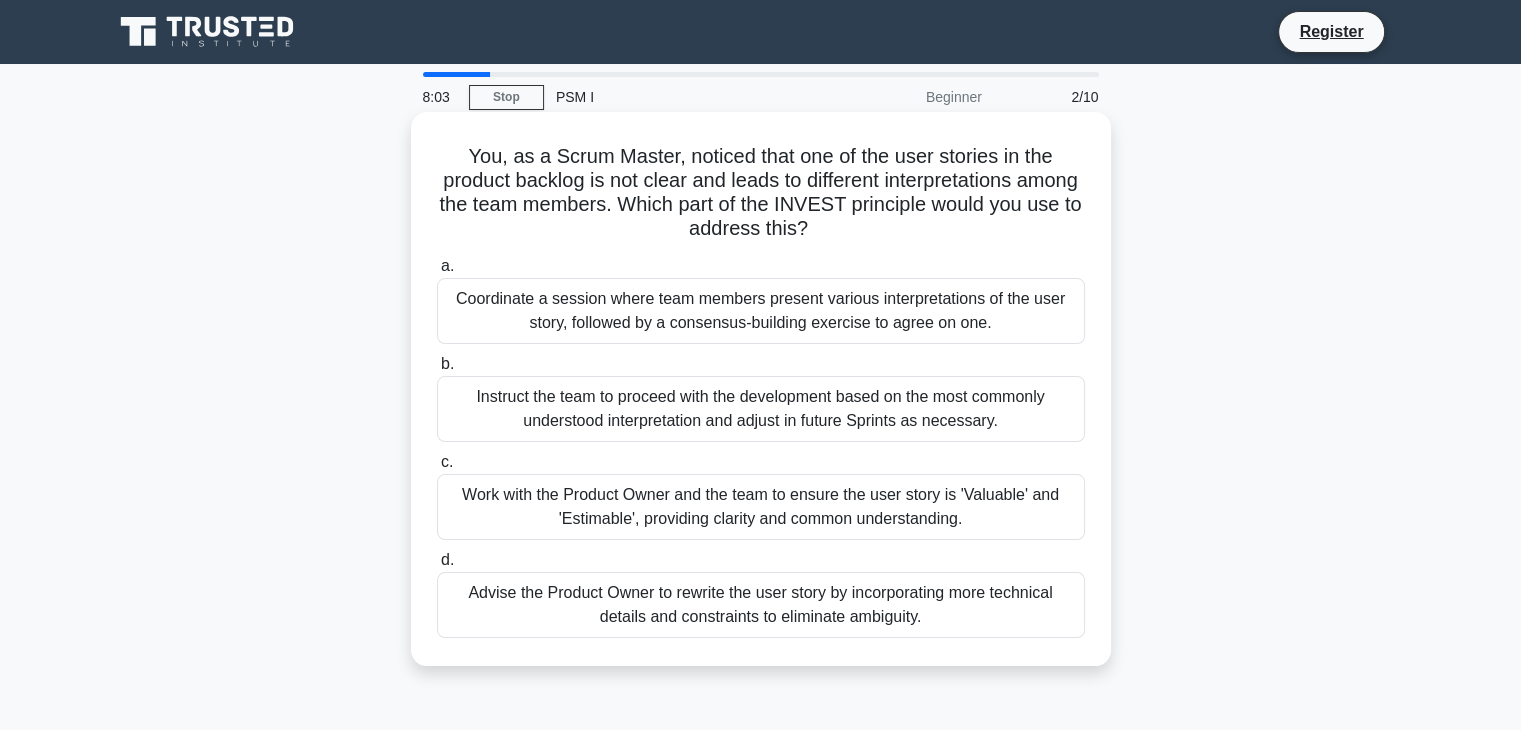 click on "Work with the Product Owner and the team to ensure the user story is 'Valuable' and 'Estimable', providing clarity and common understanding." at bounding box center [761, 507] 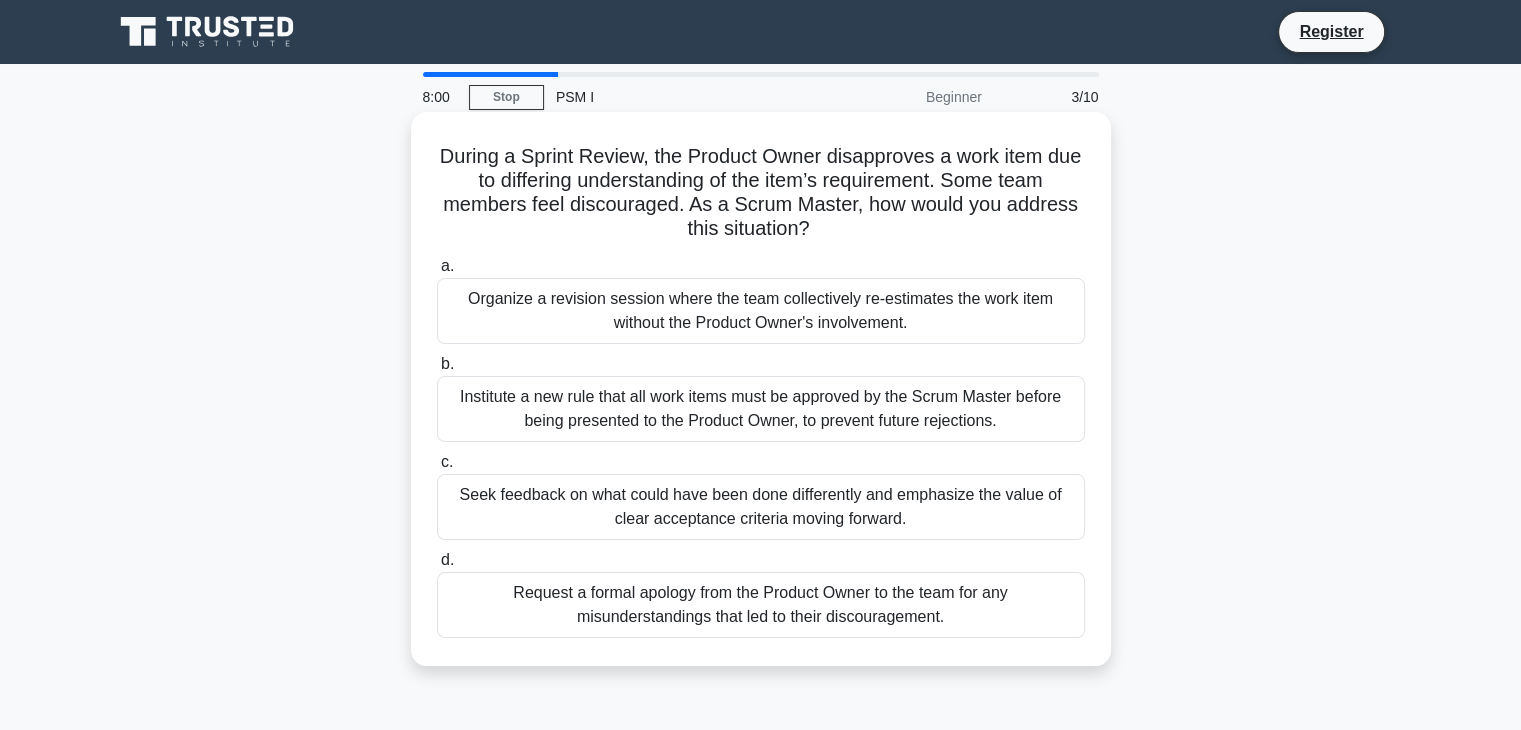 click on "During a Sprint Review, the Product Owner disapproves a work item due to differing understanding of the item’s requirement. Some team members feel discouraged. As a Scrum Master, how would you address this situation?
.spinner_0XTQ{transform-origin:center;animation:spinner_y6GP .75s linear infinite}@keyframes spinner_y6GP{100%{transform:rotate(360deg)}}" at bounding box center (761, 193) 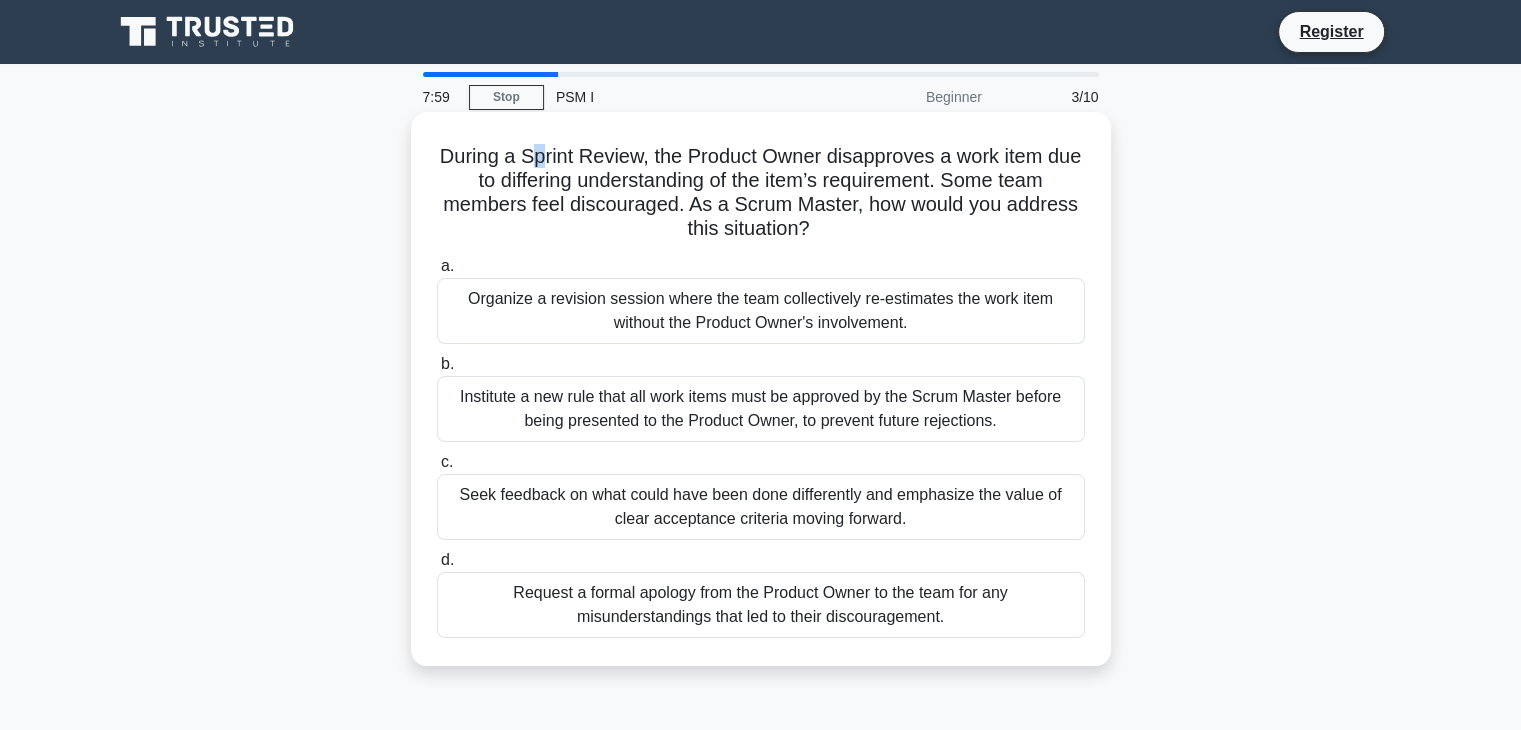 click on "During a Sprint Review, the Product Owner disapproves a work item due to differing understanding of the item’s requirement. Some team members feel discouraged. As a Scrum Master, how would you address this situation?
.spinner_0XTQ{transform-origin:center;animation:spinner_y6GP .75s linear infinite}@keyframes spinner_y6GP{100%{transform:rotate(360deg)}}" at bounding box center [761, 193] 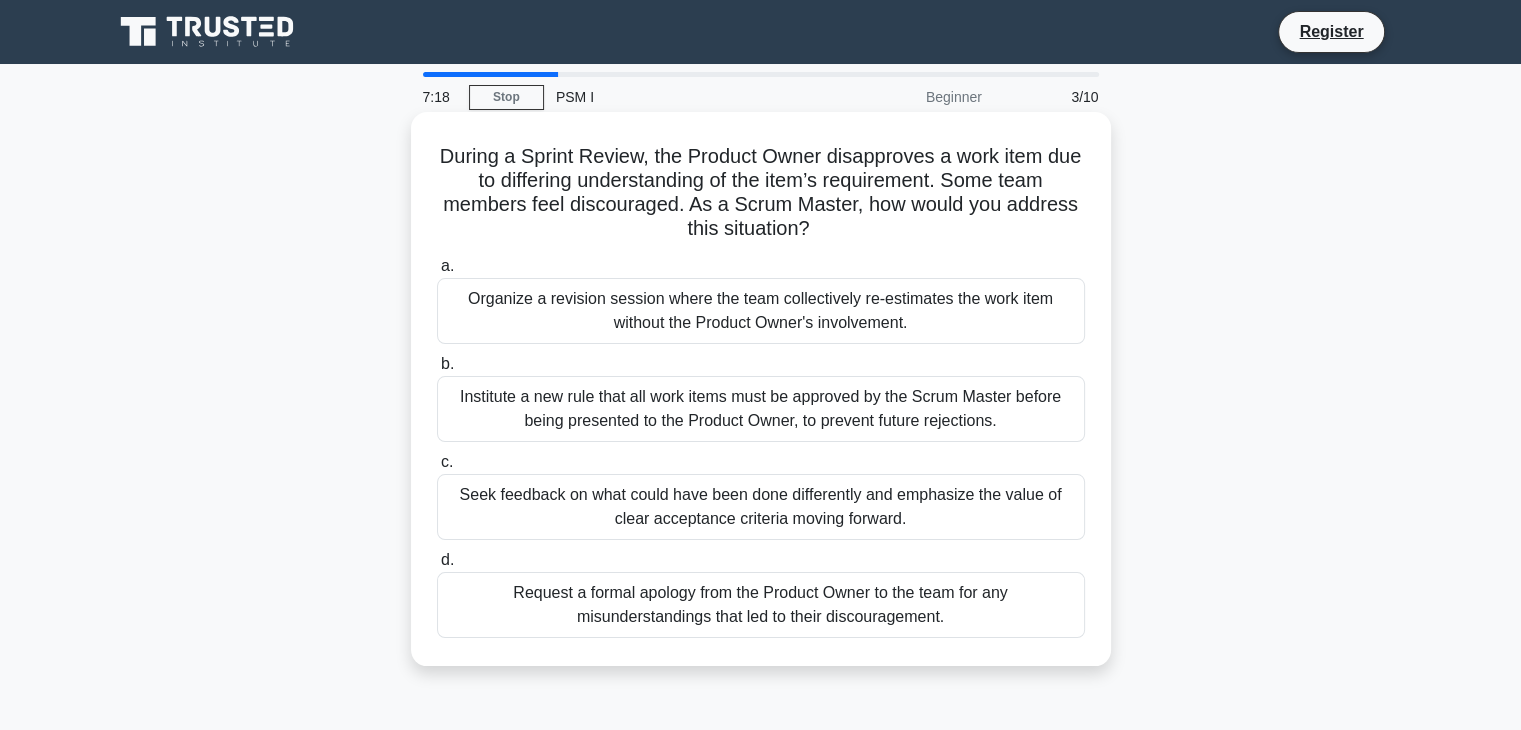 click on "Organize a revision session where the team collectively re-estimates the work item without the Product Owner's involvement." at bounding box center [761, 311] 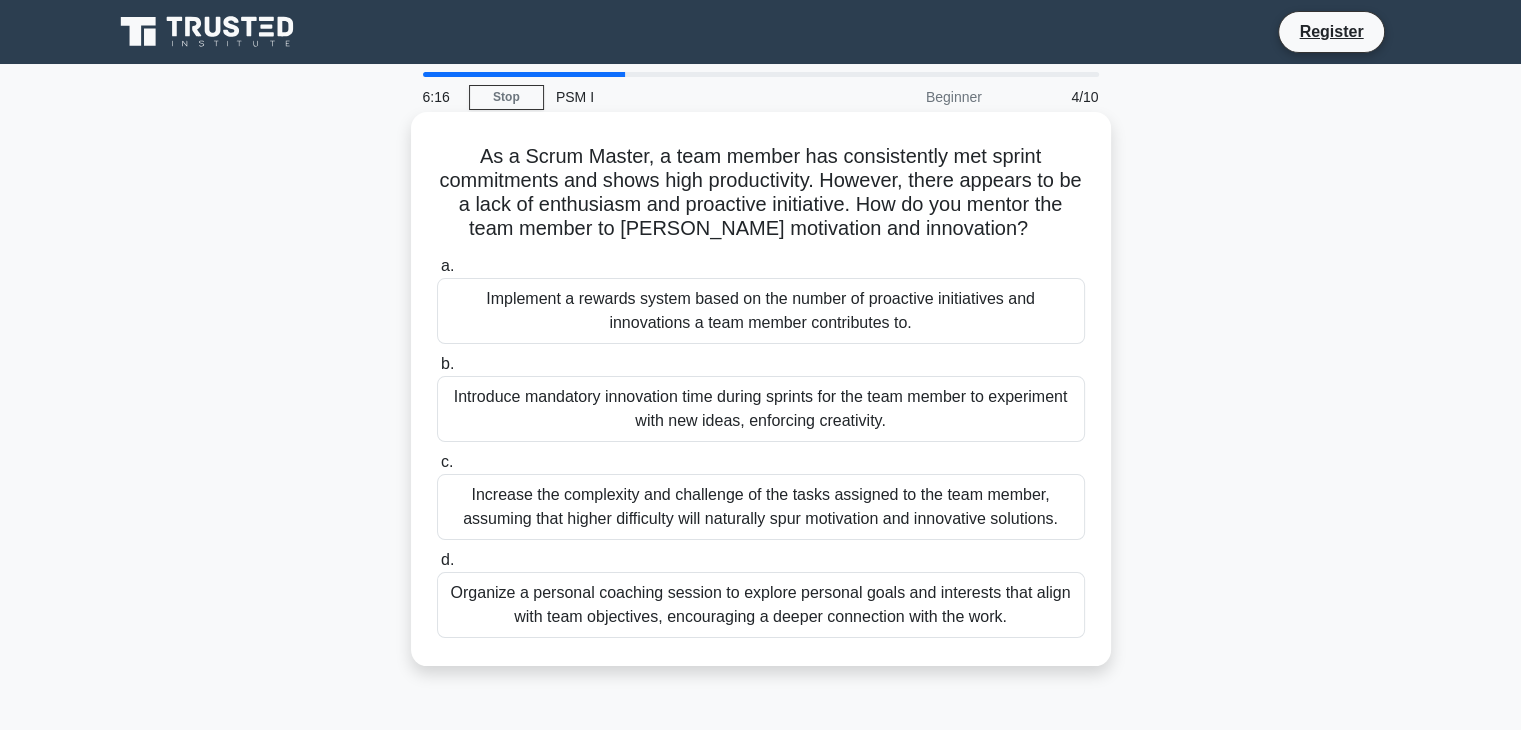 click on "Organize a personal coaching session to explore personal goals and interests that align with team objectives, encouraging a deeper connection with the work." at bounding box center (761, 605) 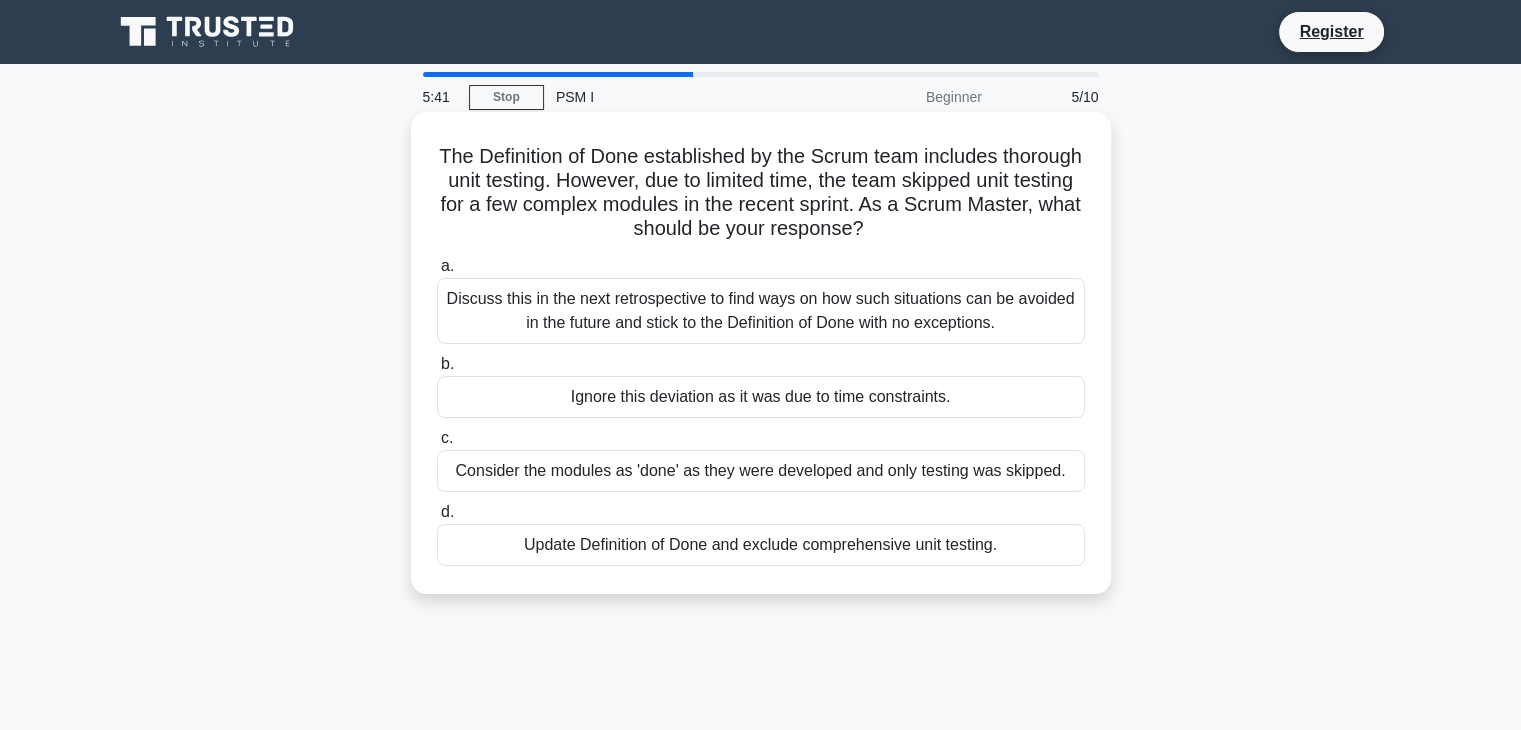 click on "Discuss this in the next retrospective to find ways on how such situations can be avoided in the future and stick to the Definition of Done with no exceptions." at bounding box center (761, 311) 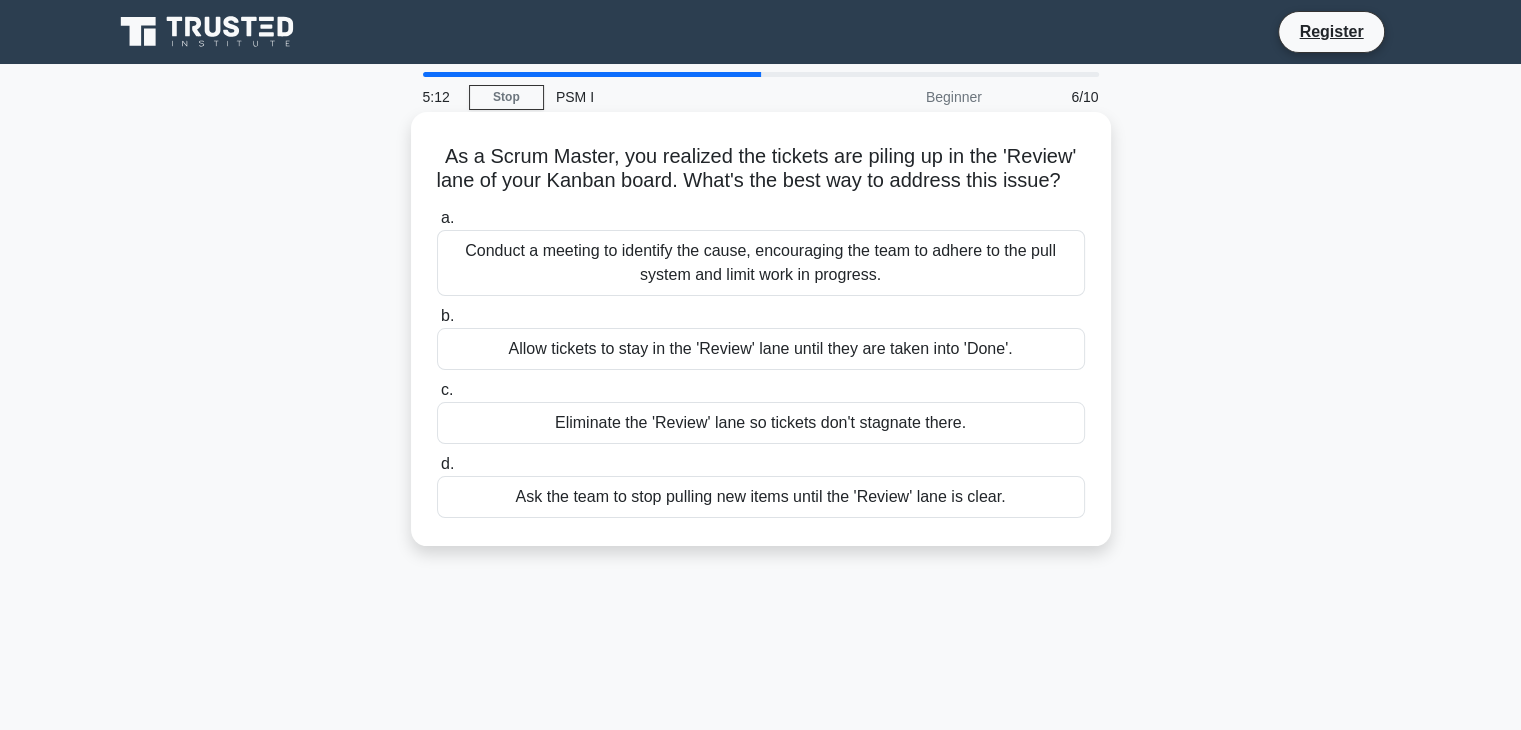 click on "Conduct a meeting to identify the cause, encouraging the team to adhere to the pull system and limit work in progress." at bounding box center [761, 263] 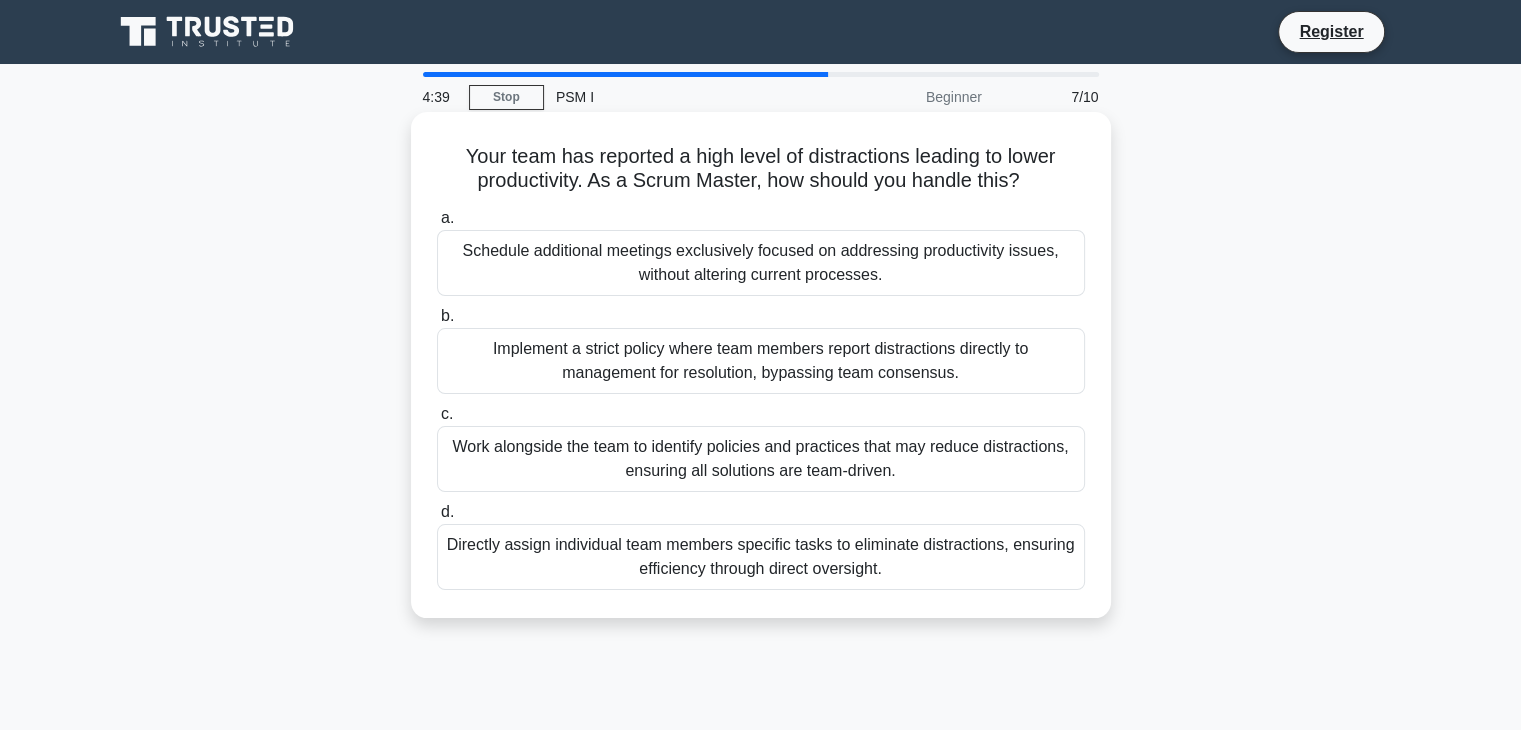 click on "Schedule additional meetings exclusively focused on addressing productivity issues, without altering current processes." at bounding box center (761, 263) 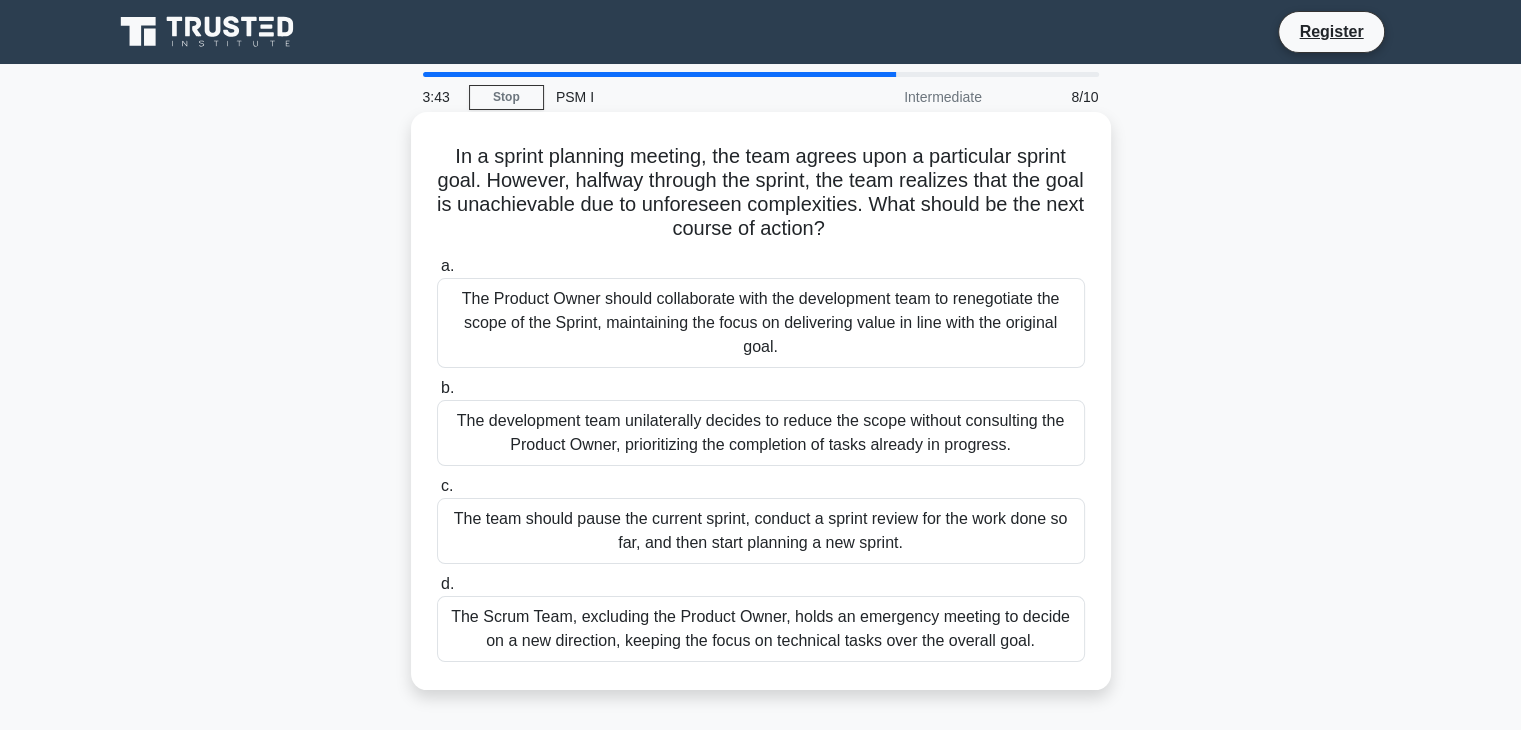 click on "The team should pause the current sprint, conduct a sprint review for the work done so far, and then start planning a new sprint." at bounding box center (761, 531) 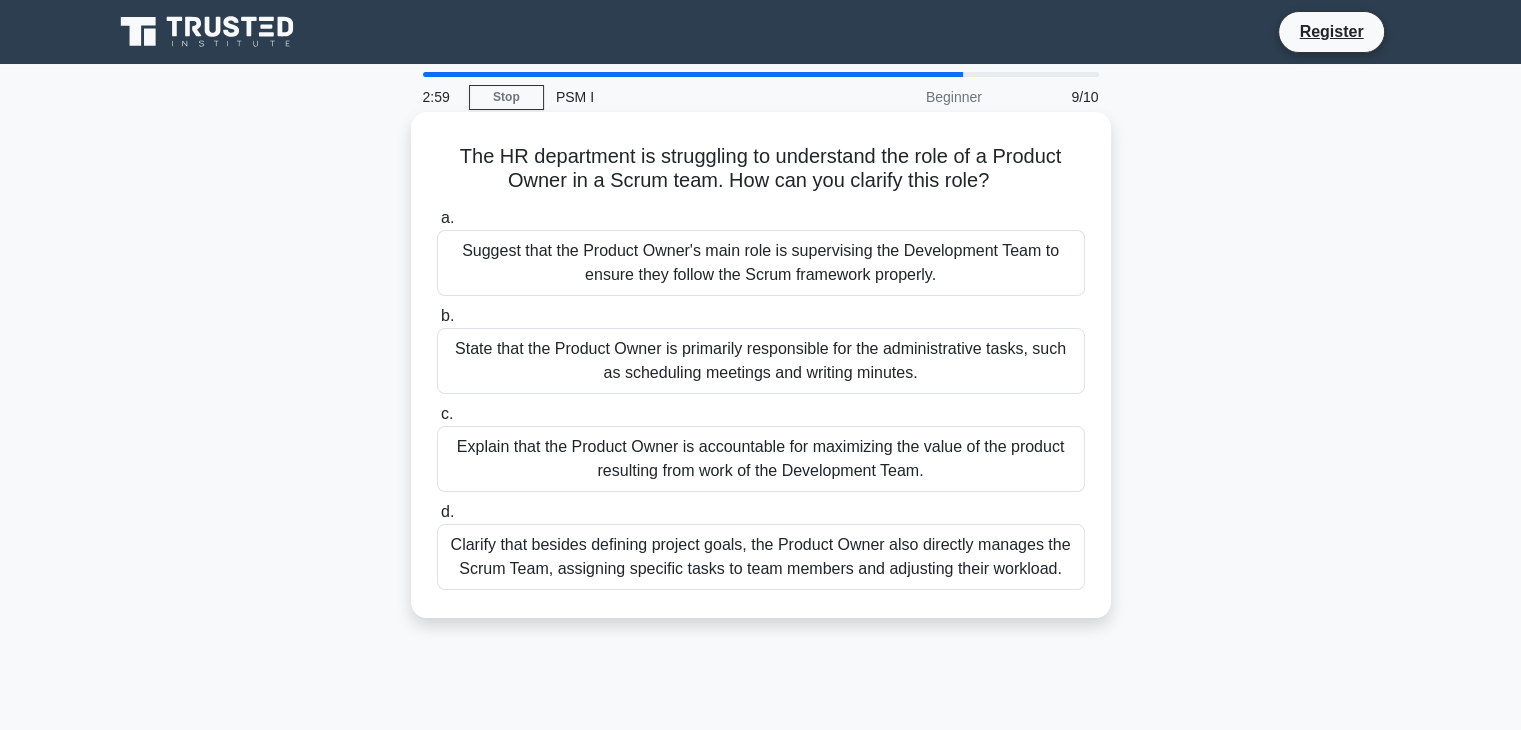click on "Explain that the Product Owner is accountable for maximizing the value of the product resulting from work of the Development Team." at bounding box center [761, 459] 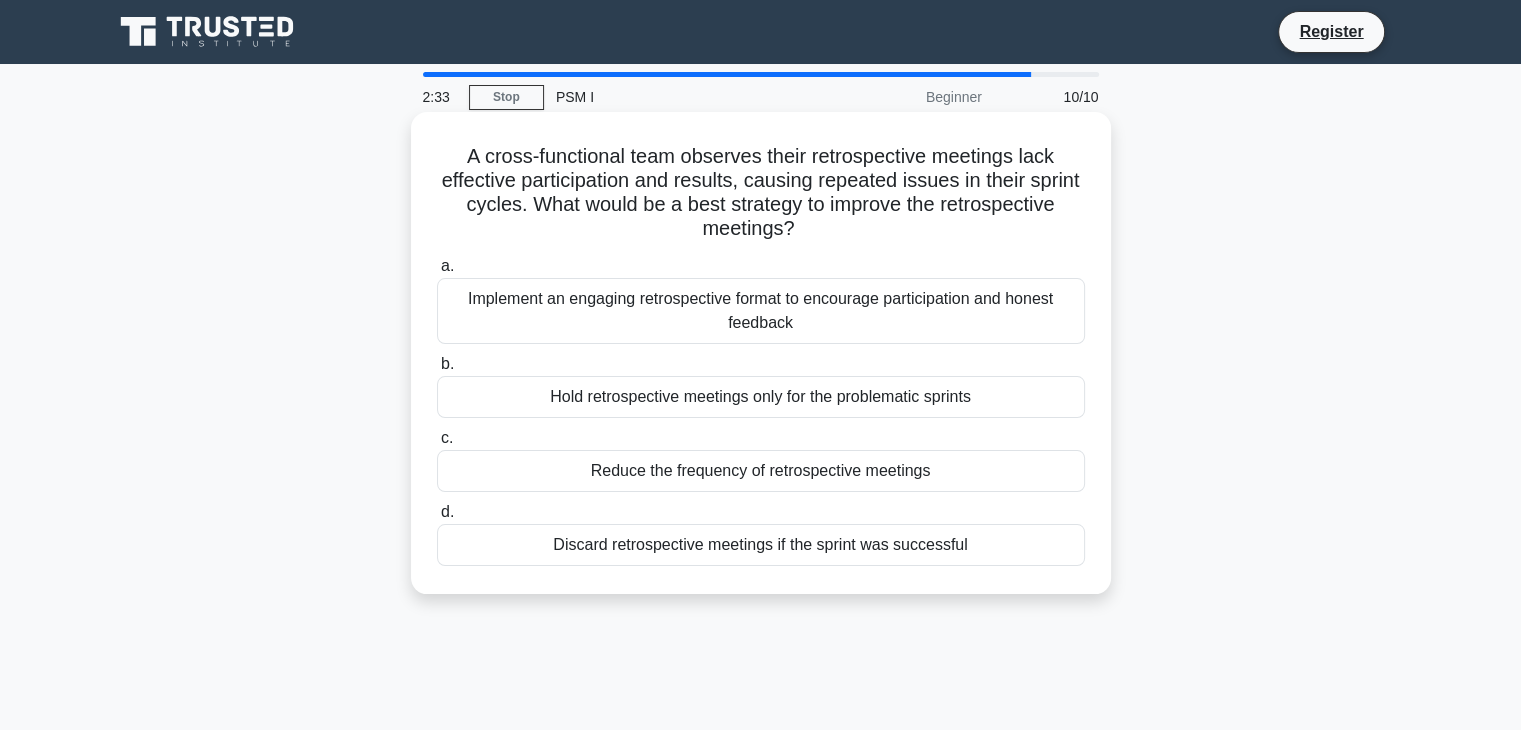 click on "A cross-functional team observes their retrospective meetings lack effective participation and results, causing repeated issues in their sprint cycles. What would be a best strategy to improve the retrospective meetings?
.spinner_0XTQ{transform-origin:center;animation:spinner_y6GP .75s linear infinite}@keyframes spinner_y6GP{100%{transform:rotate(360deg)}}" at bounding box center [761, 193] 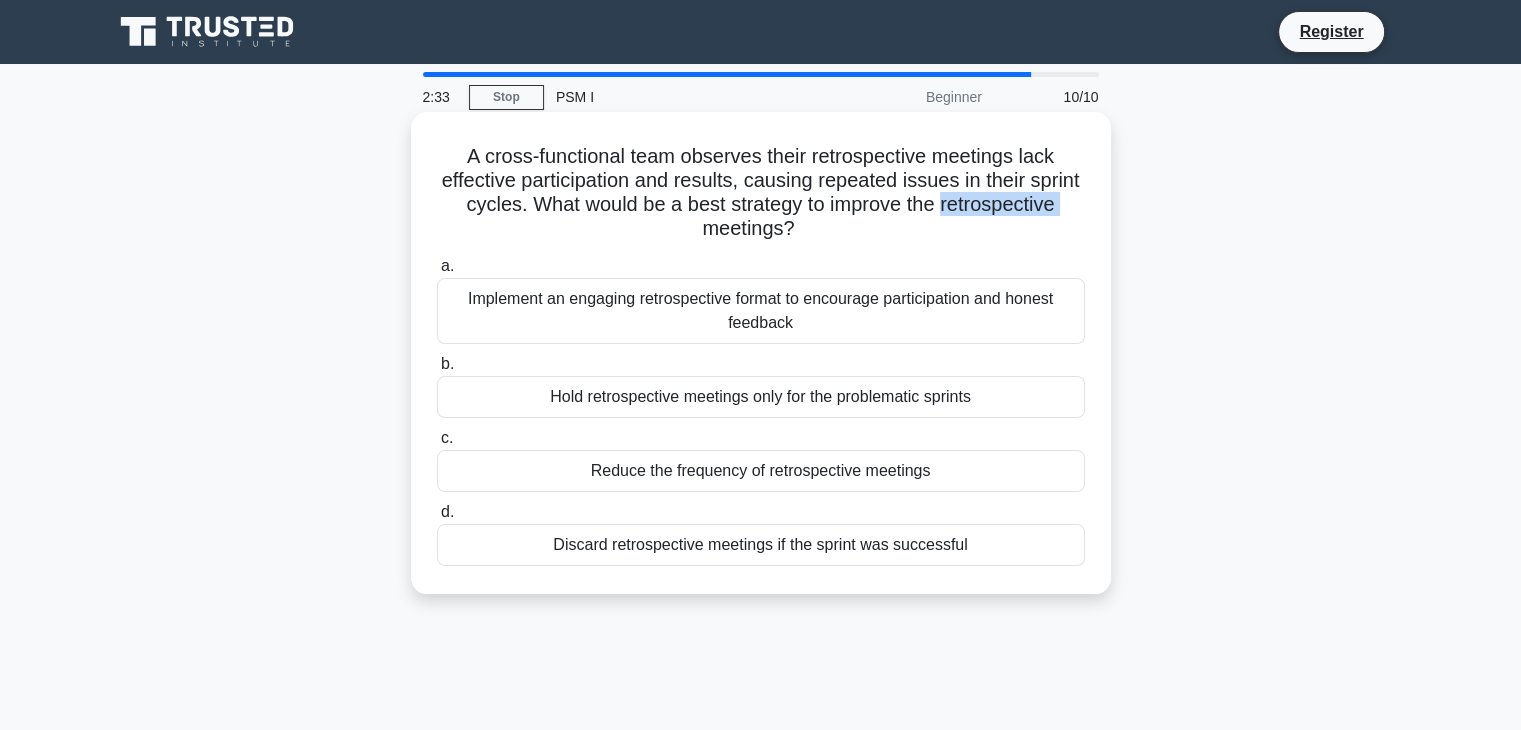 click on "A cross-functional team observes their retrospective meetings lack effective participation and results, causing repeated issues in their sprint cycles. What would be a best strategy to improve the retrospective meetings?
.spinner_0XTQ{transform-origin:center;animation:spinner_y6GP .75s linear infinite}@keyframes spinner_y6GP{100%{transform:rotate(360deg)}}" at bounding box center [761, 193] 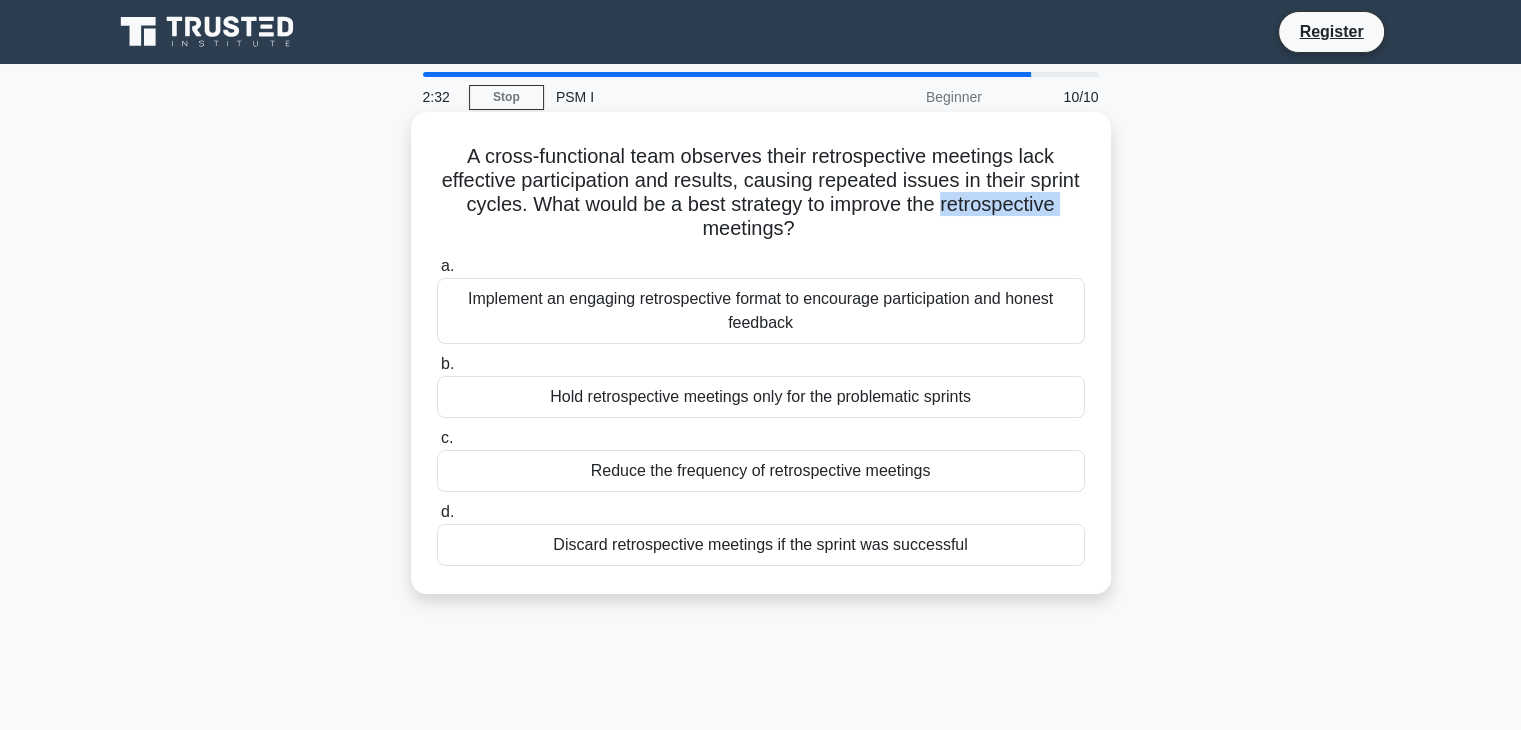 copy on "retrospective" 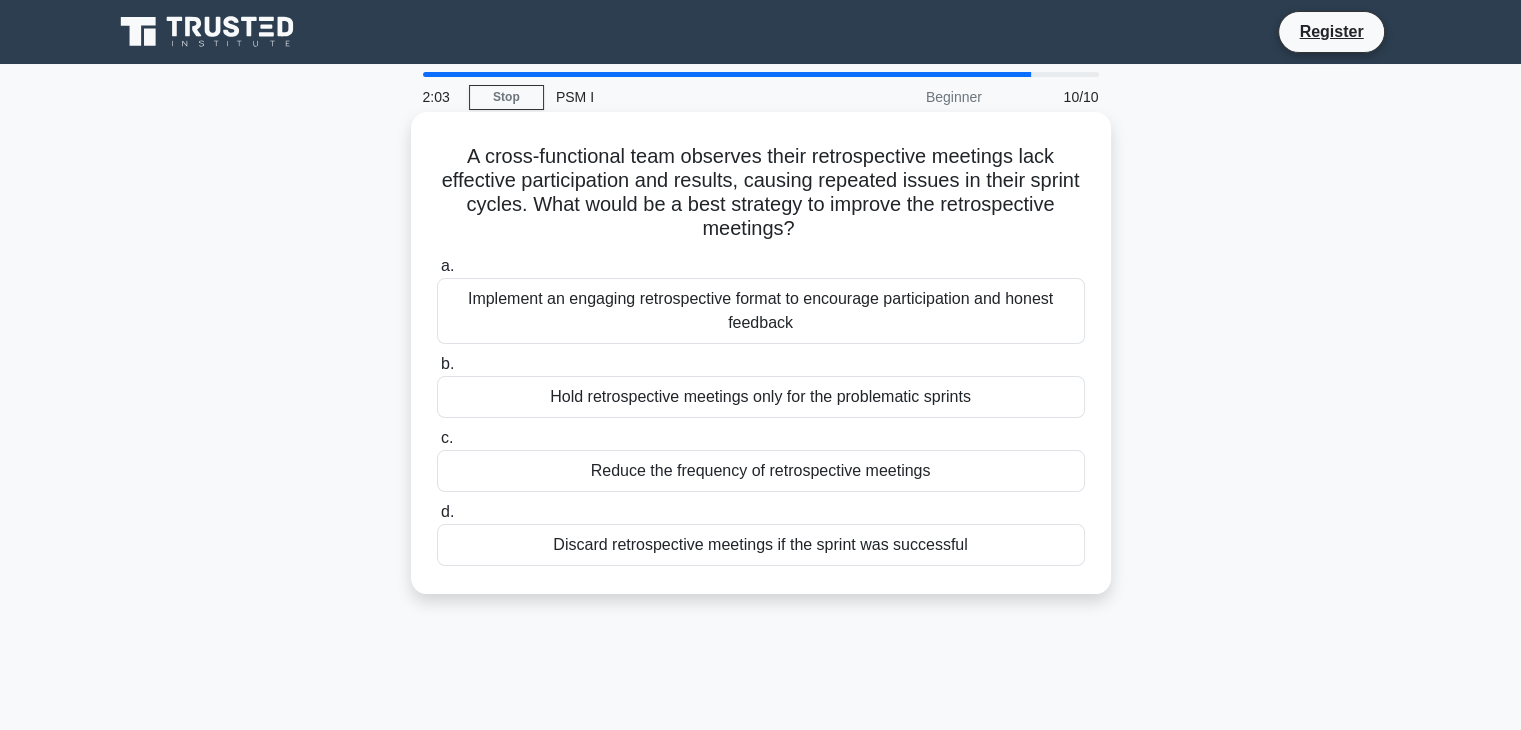 click on "Implement an engaging retrospective format to encourage participation and honest feedback" at bounding box center [761, 311] 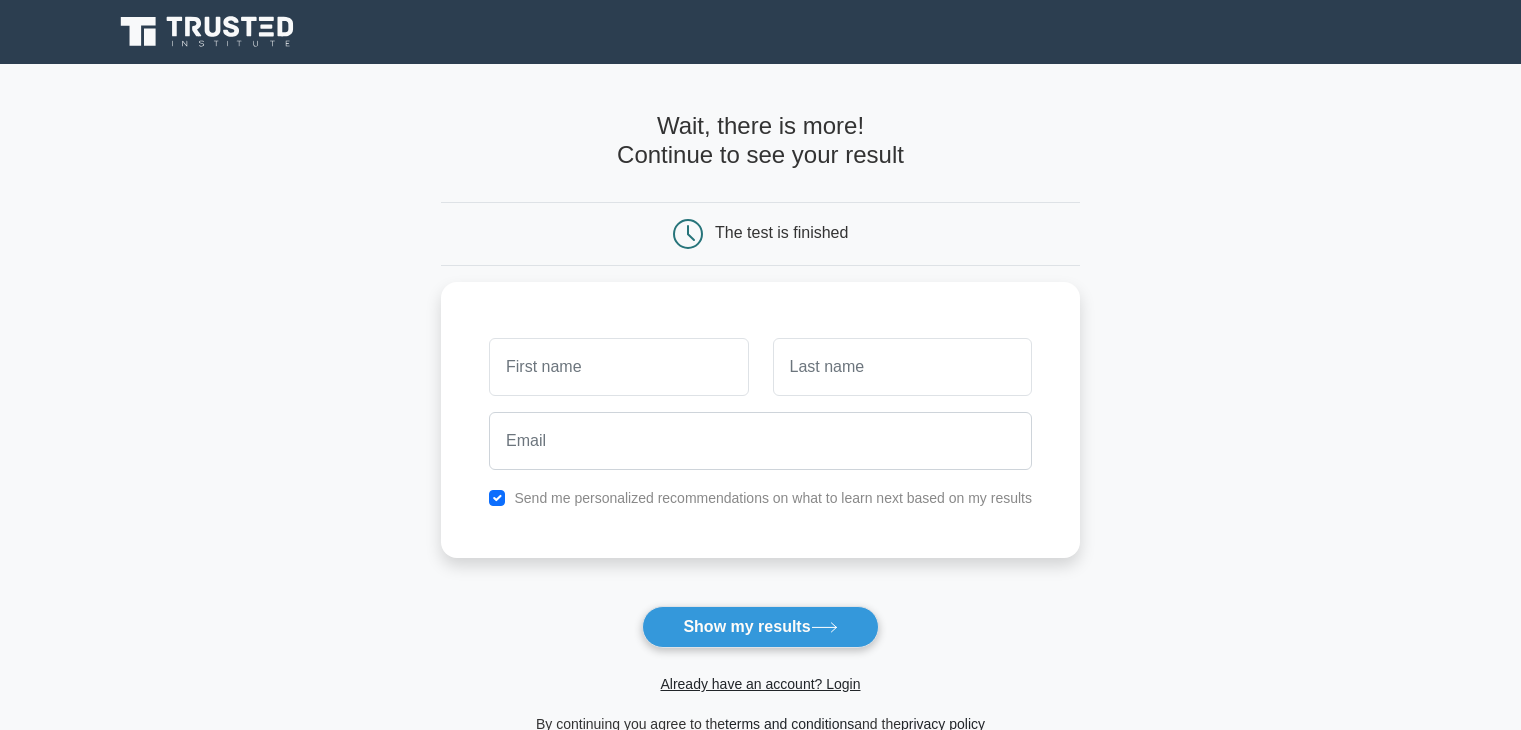 scroll, scrollTop: 0, scrollLeft: 0, axis: both 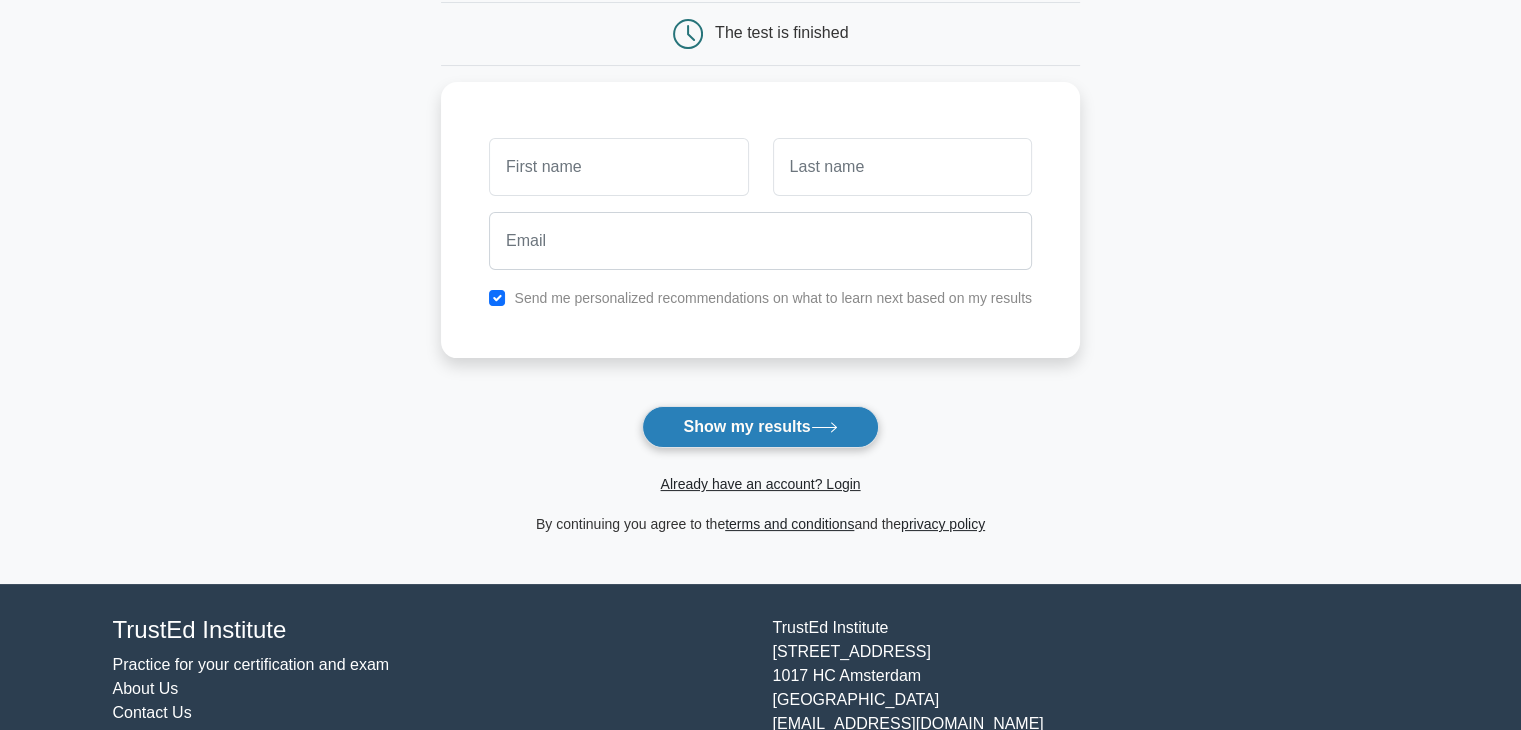 click on "Show my results" at bounding box center [760, 427] 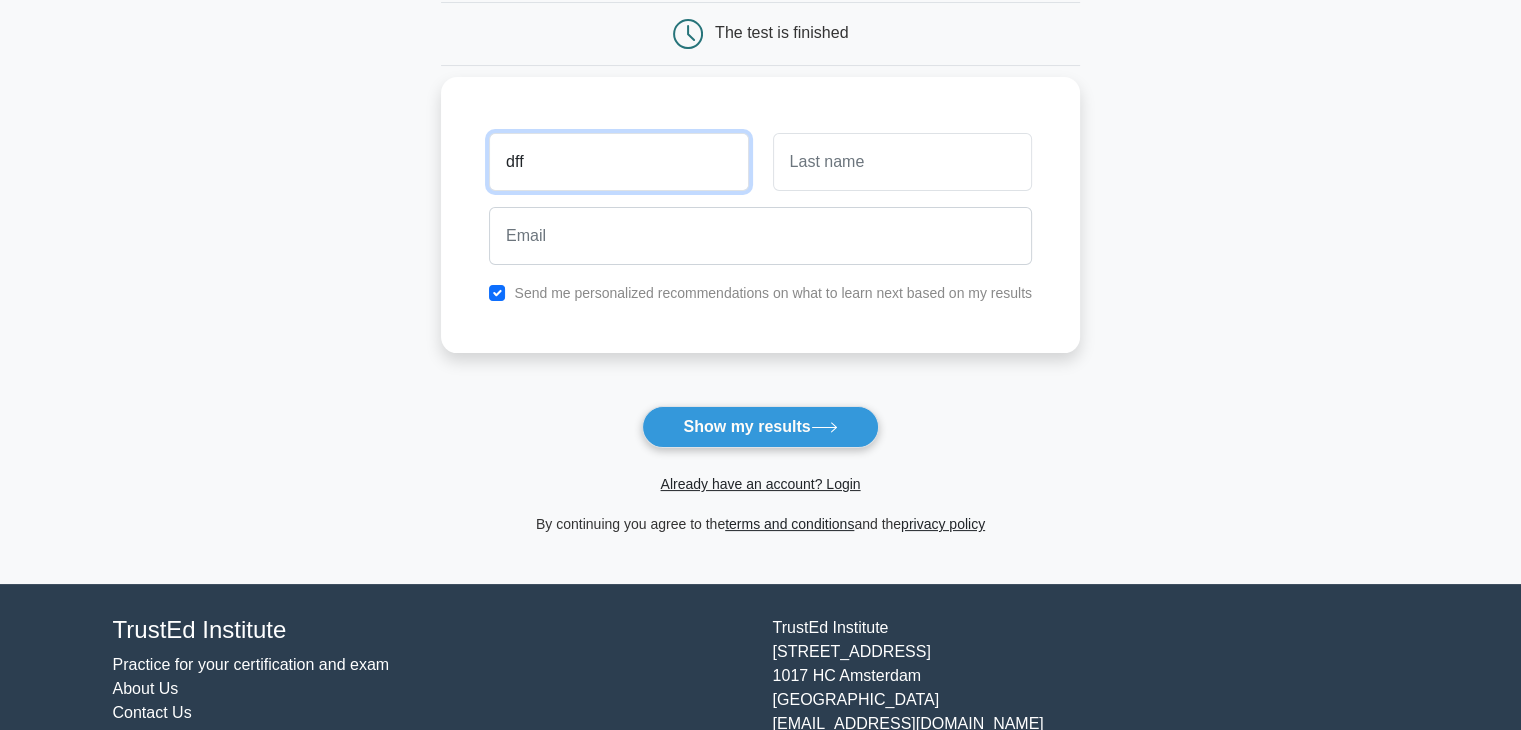 type on "dff" 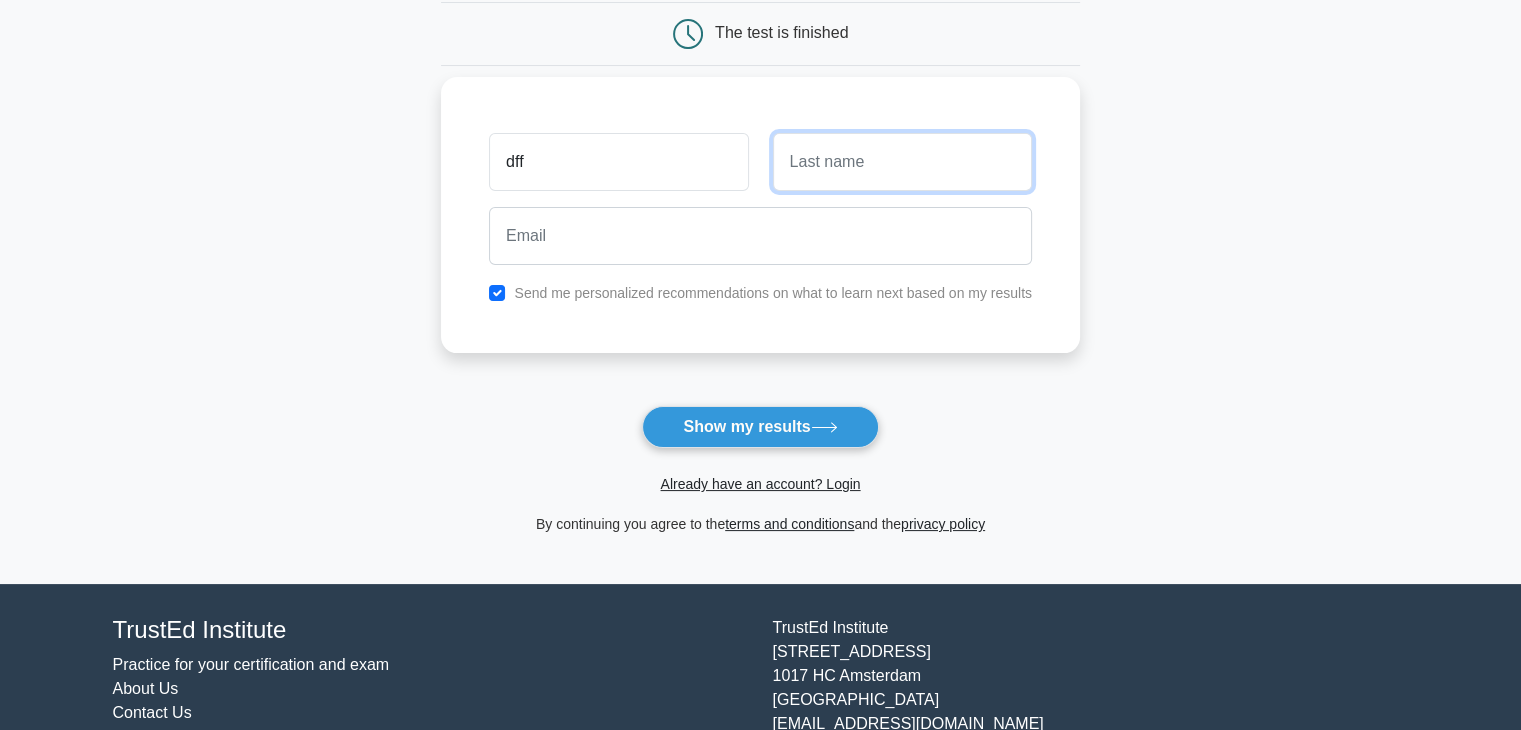 click at bounding box center [902, 162] 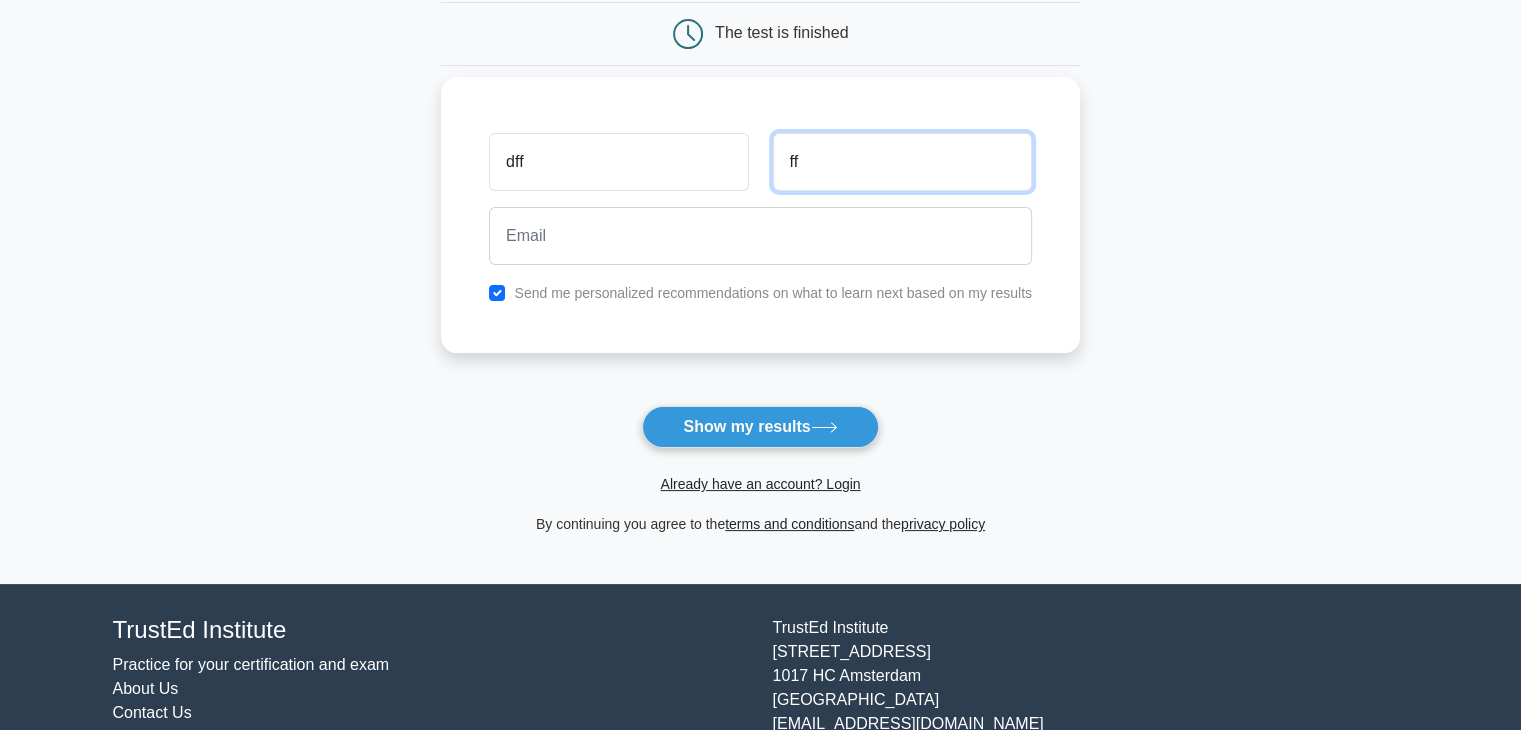 type on "ff" 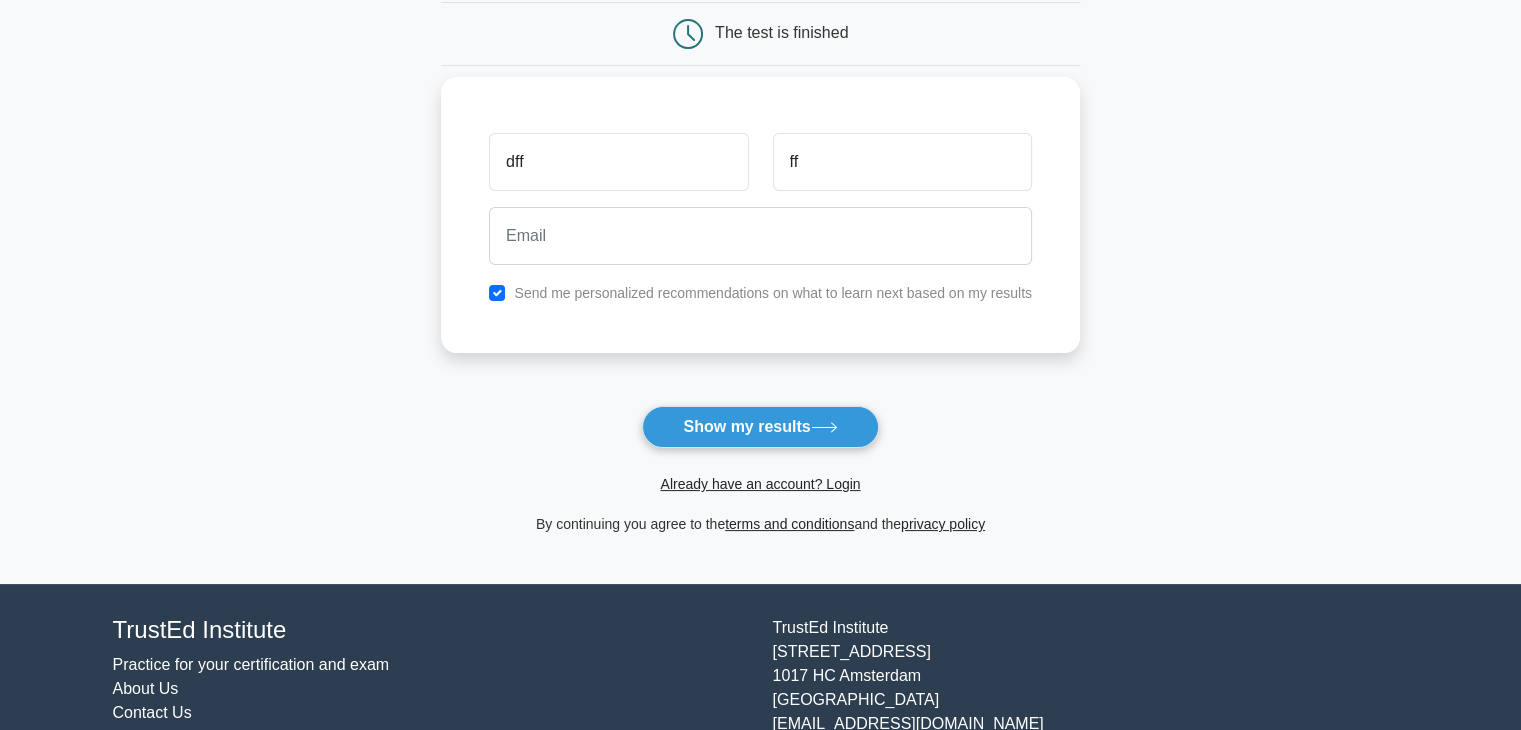 click on "Send me personalized recommendations on what to learn next based on my results" at bounding box center (773, 293) 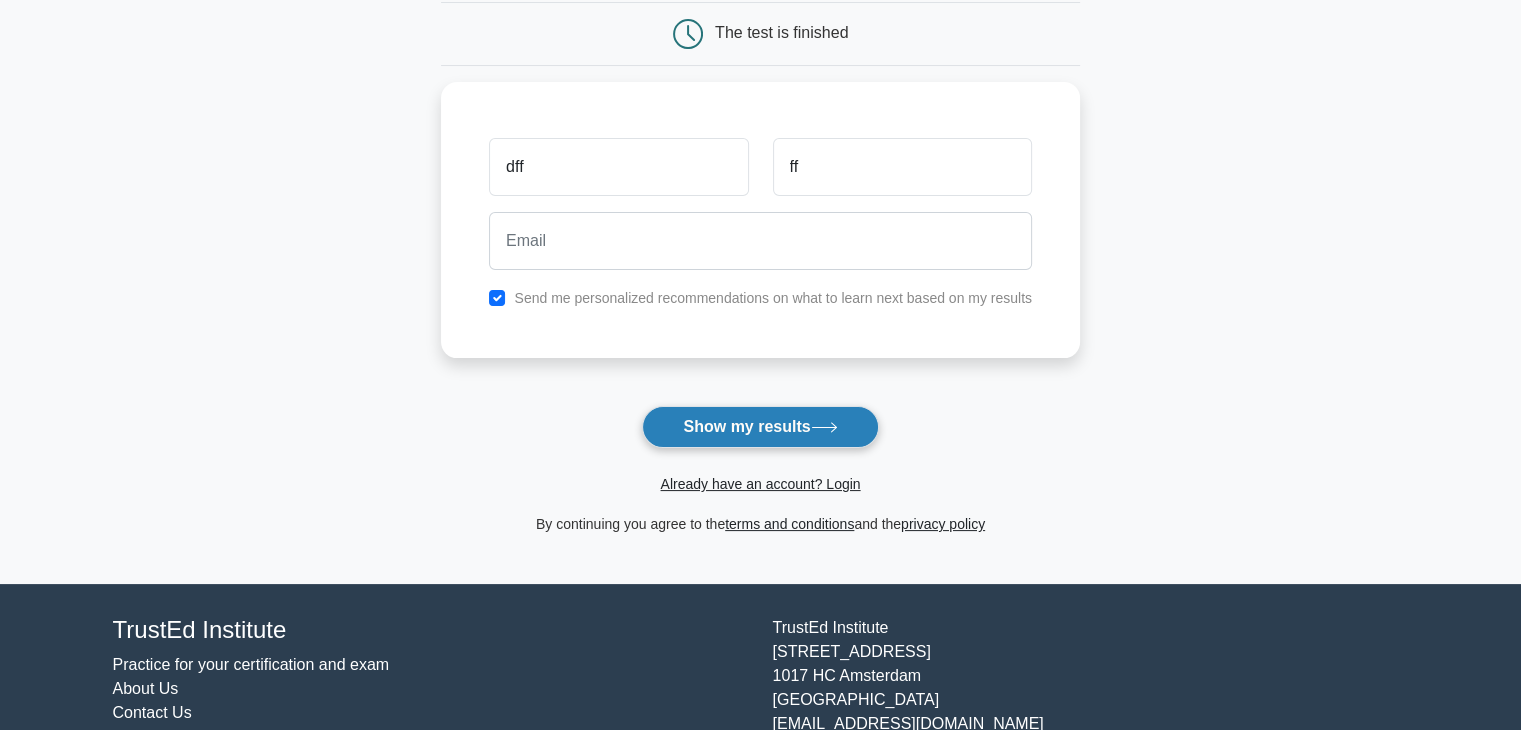 click on "Show my results" at bounding box center [760, 427] 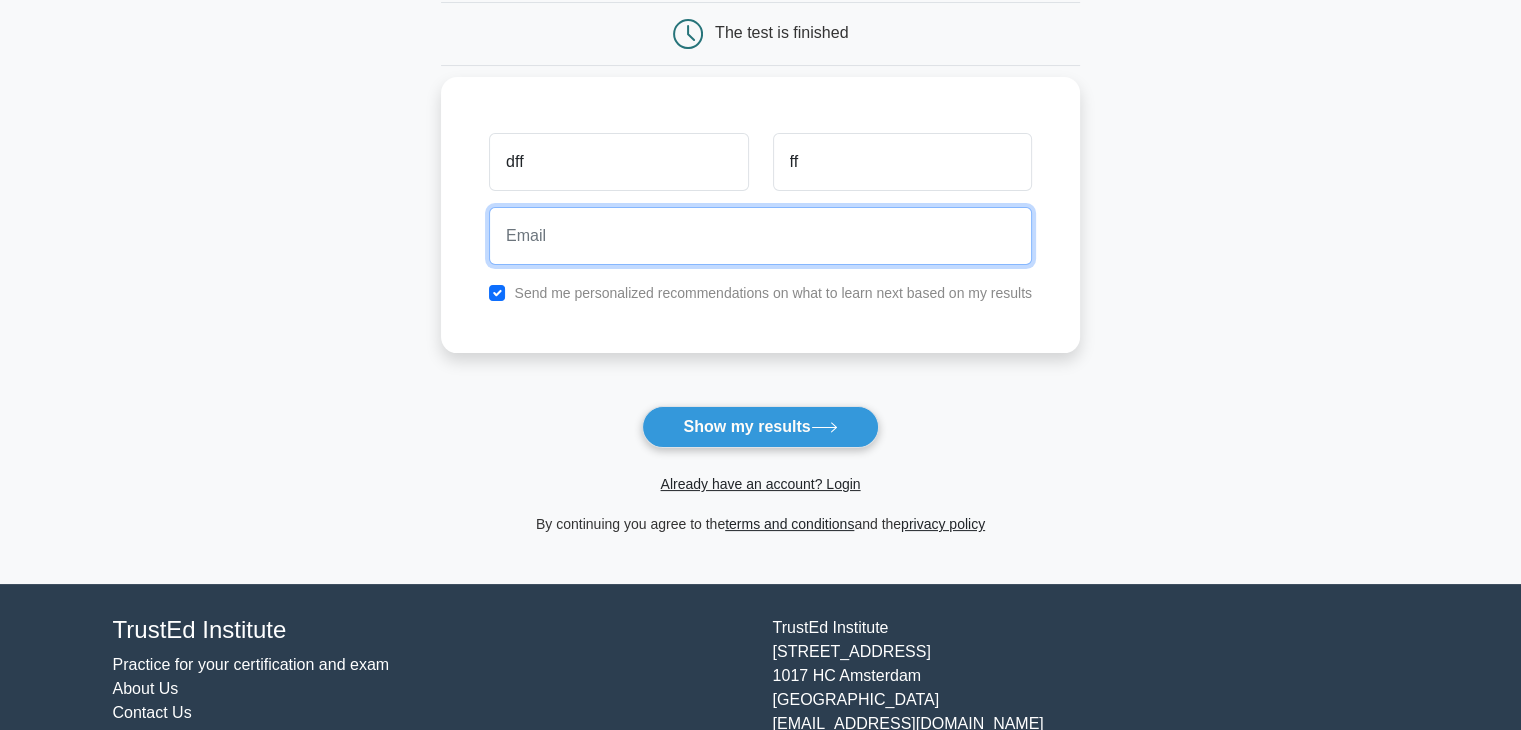 click at bounding box center [760, 236] 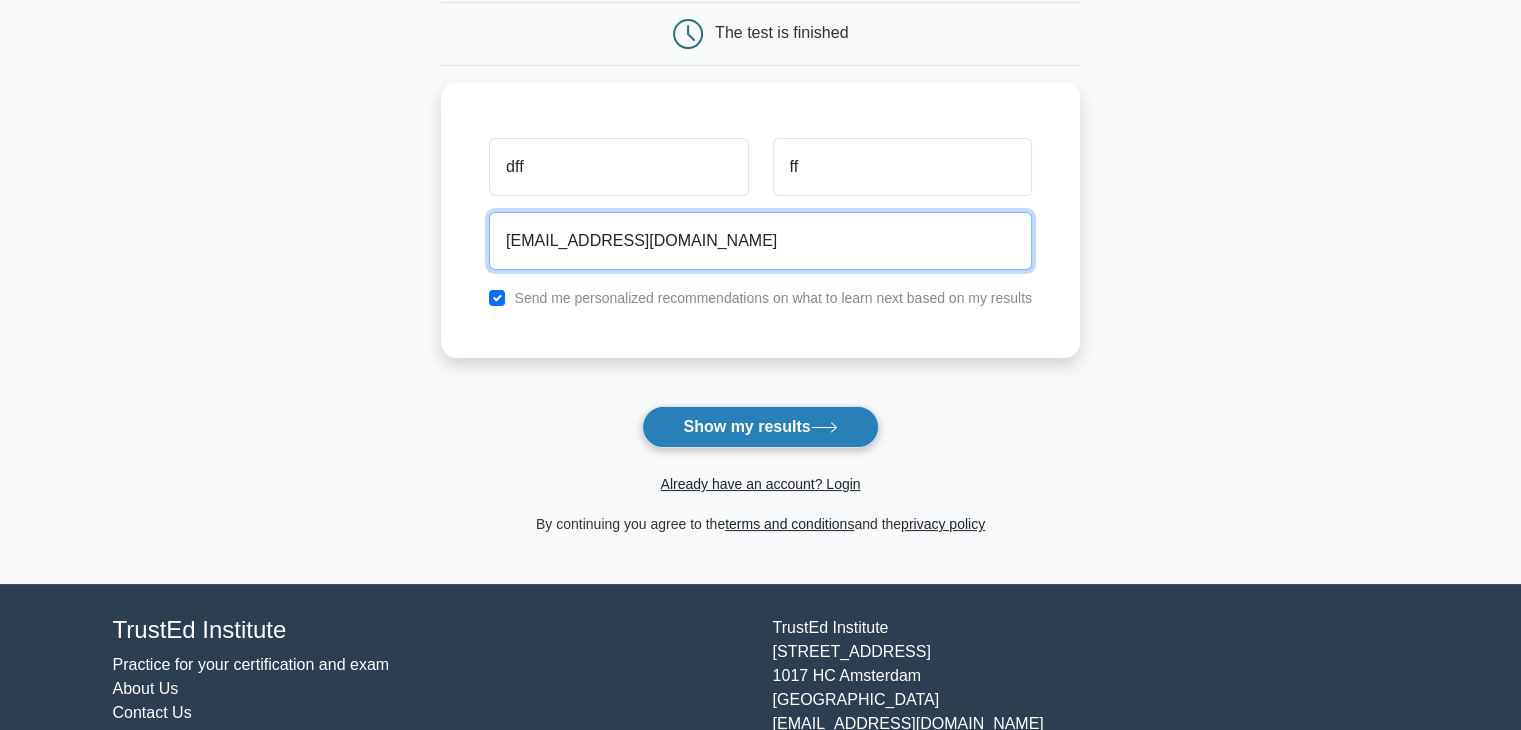type on "[EMAIL_ADDRESS][DOMAIN_NAME]" 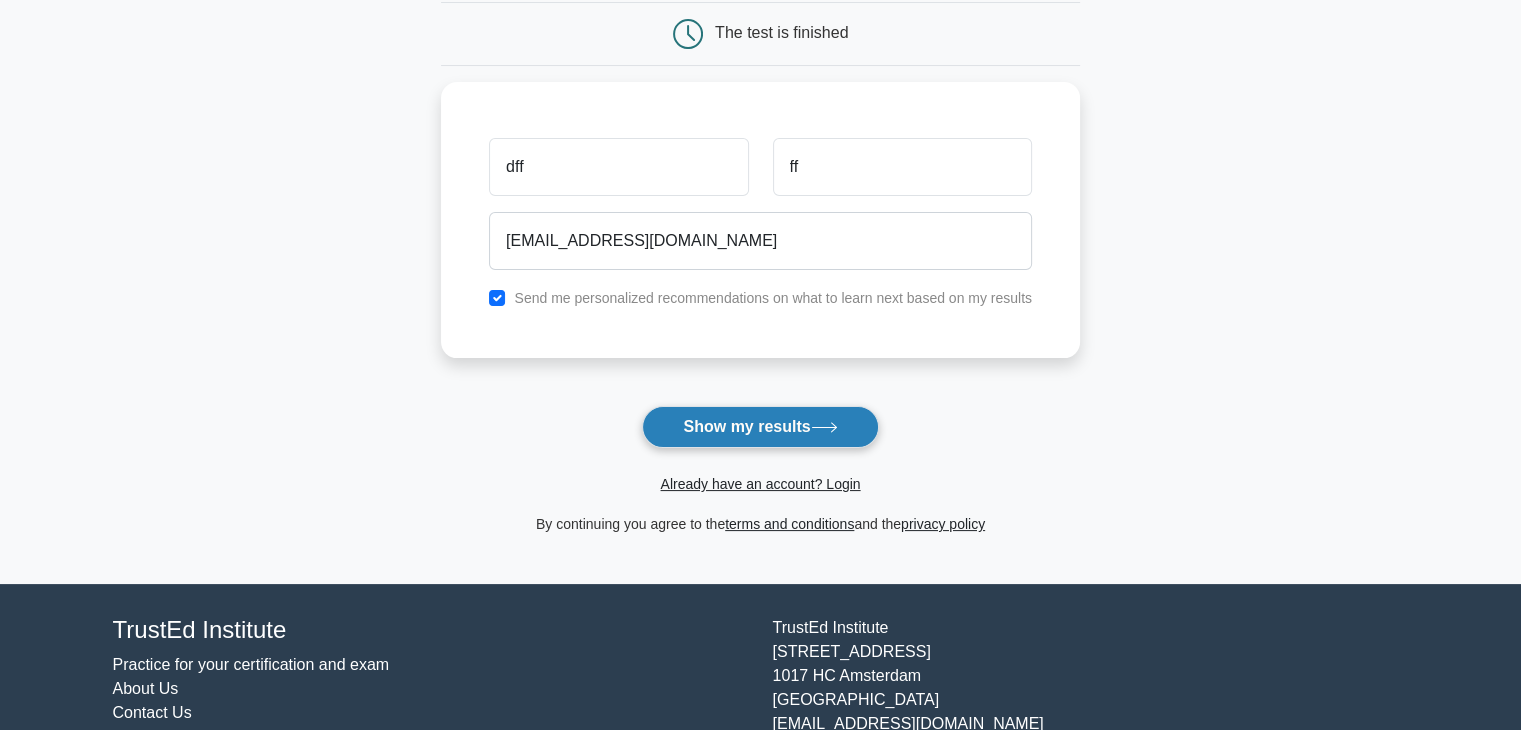 click on "Show my results" at bounding box center [760, 427] 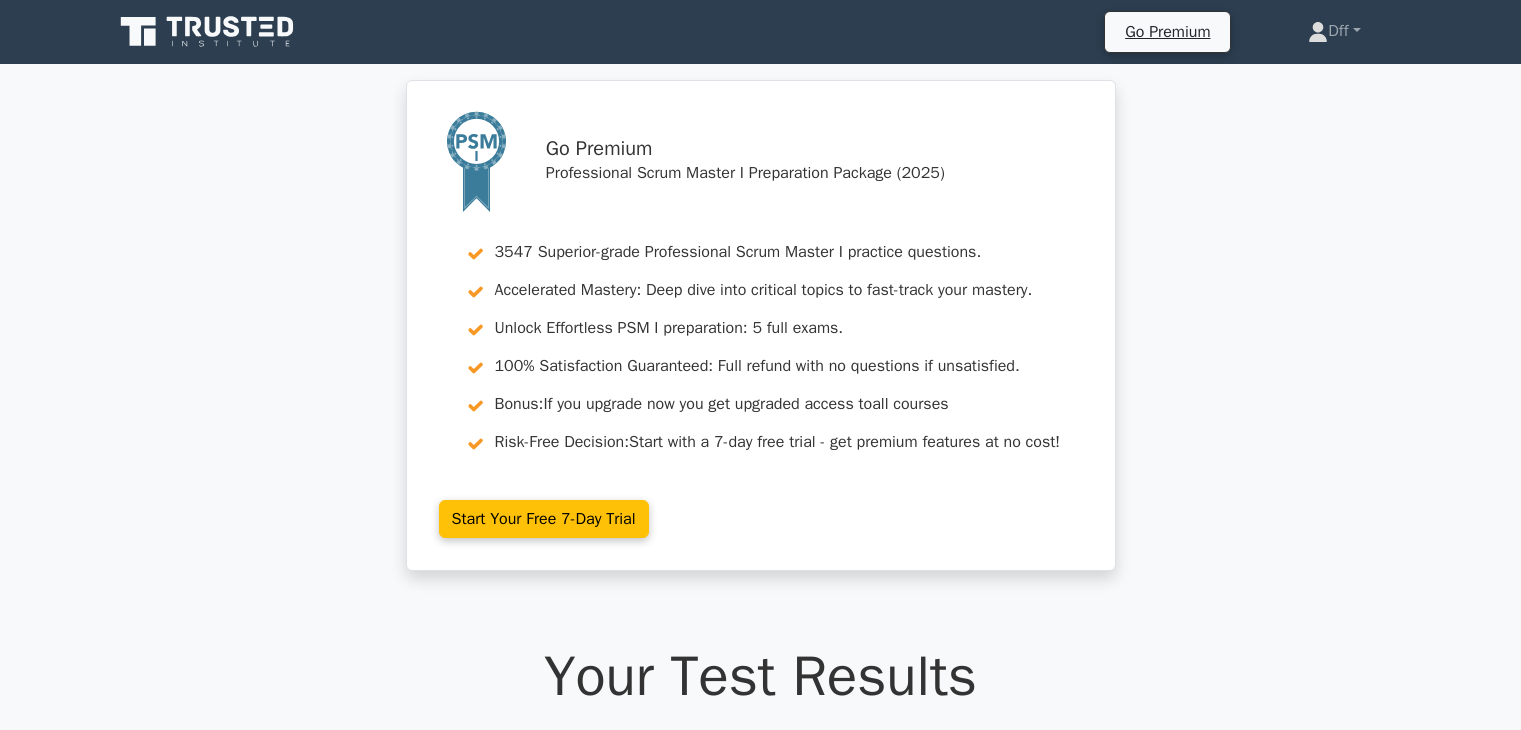 scroll, scrollTop: 0, scrollLeft: 0, axis: both 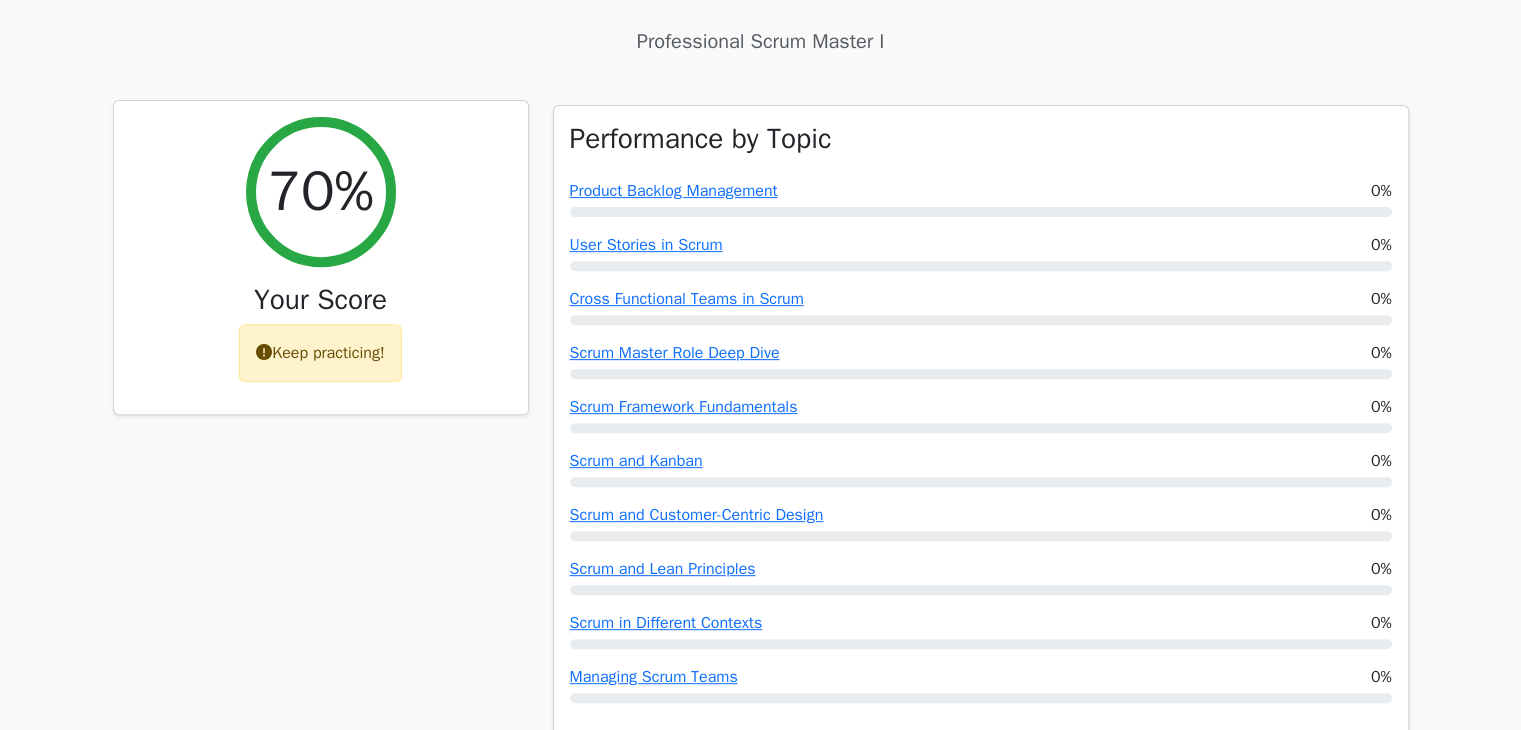 click on "70%" at bounding box center [320, 191] 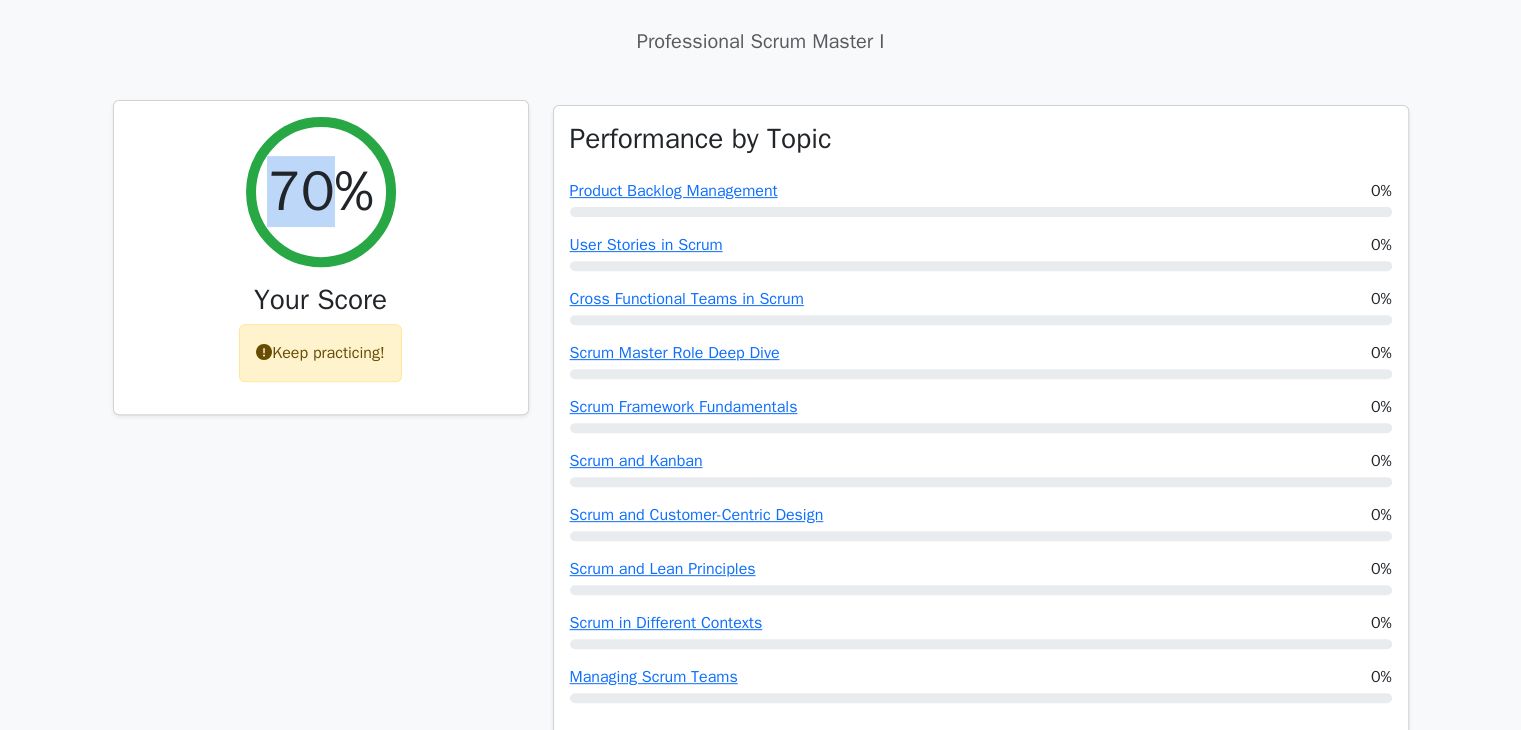 click on "70%" at bounding box center [320, 191] 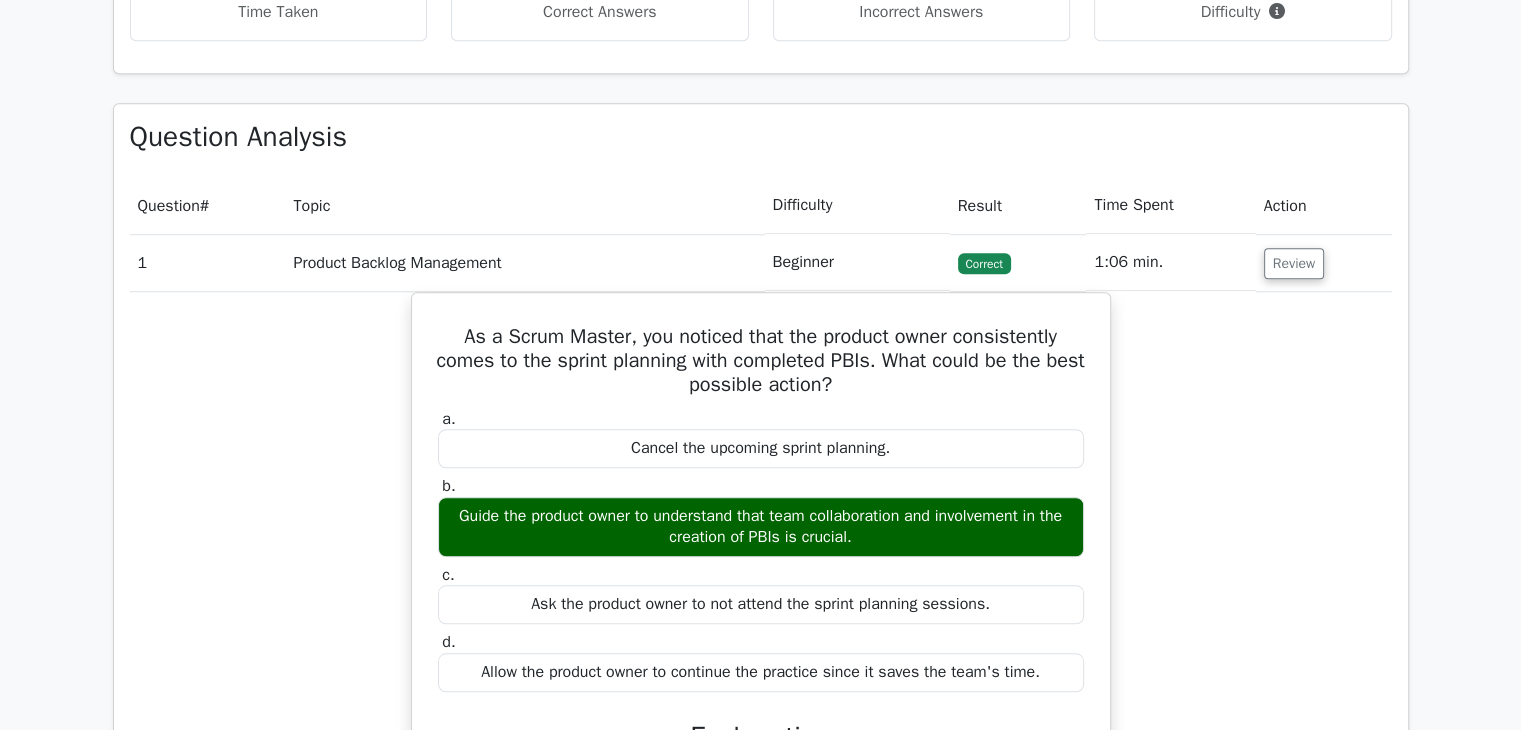 scroll, scrollTop: 1600, scrollLeft: 0, axis: vertical 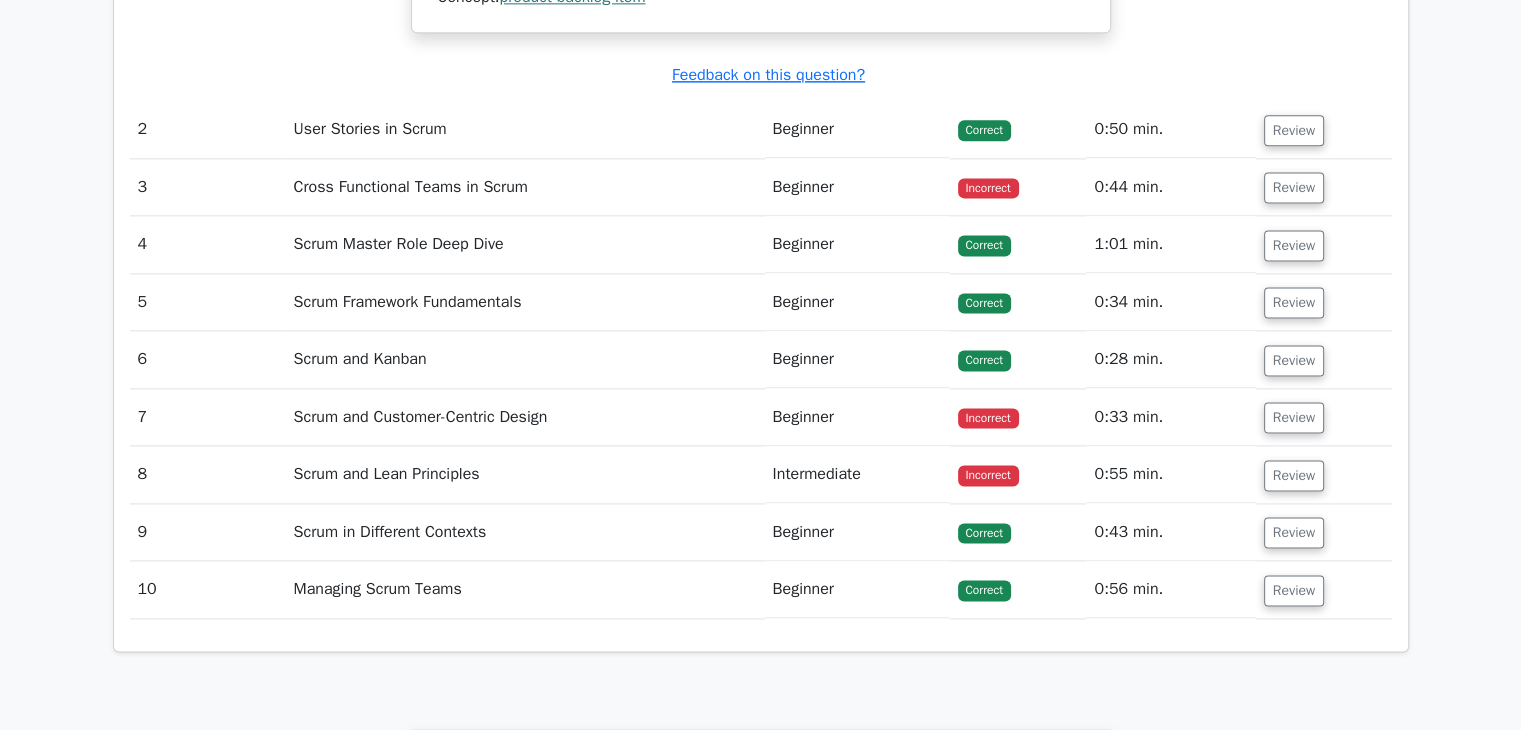 drag, startPoint x: 965, startPoint y: 183, endPoint x: 999, endPoint y: 184, distance: 34.0147 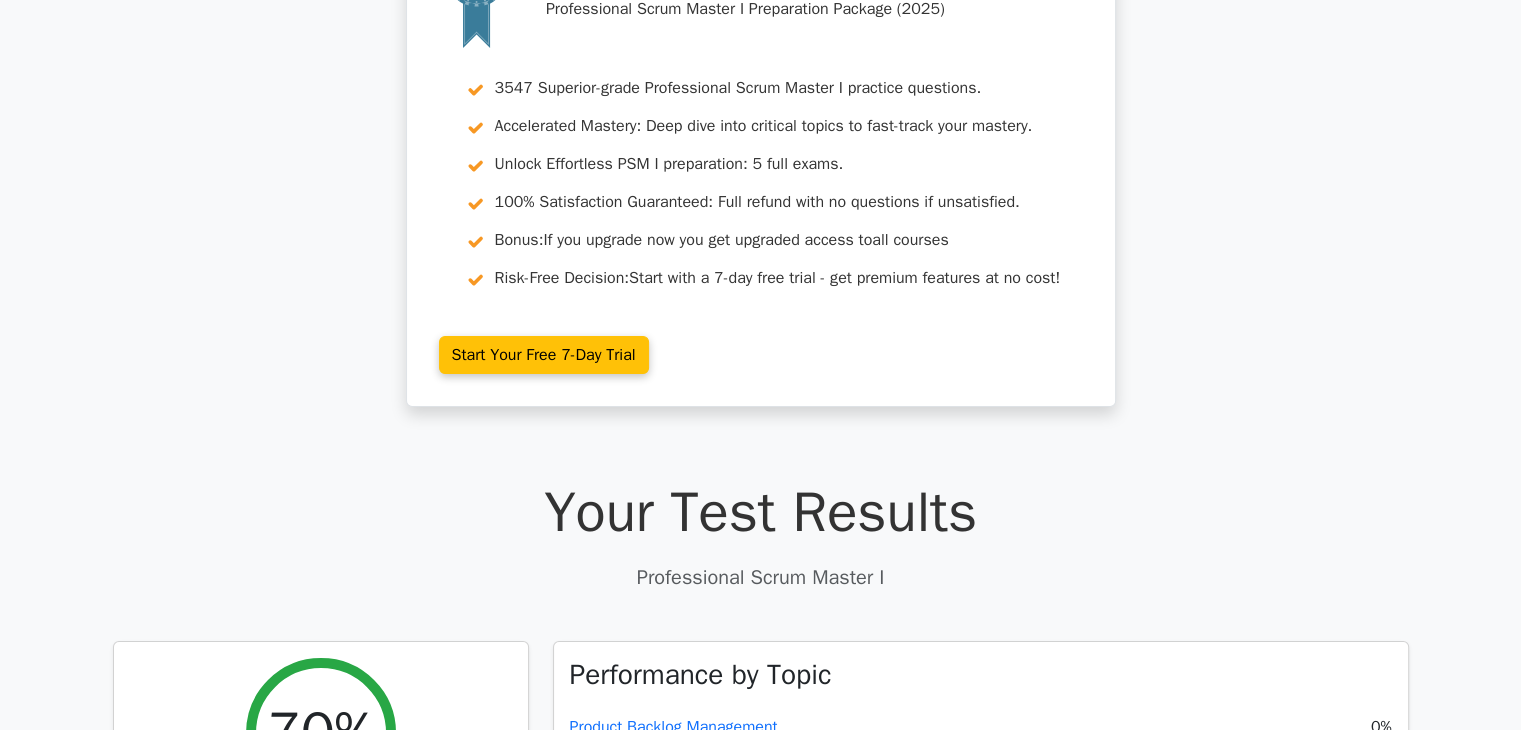 scroll, scrollTop: 0, scrollLeft: 0, axis: both 